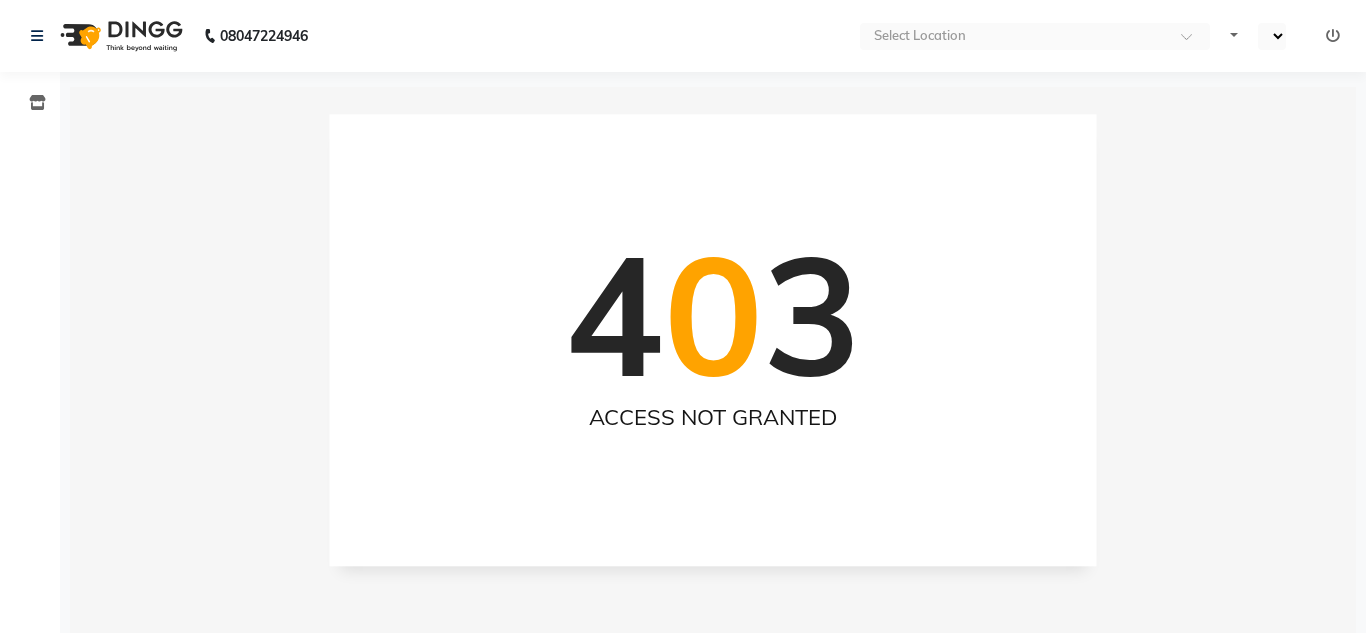 scroll, scrollTop: 0, scrollLeft: 0, axis: both 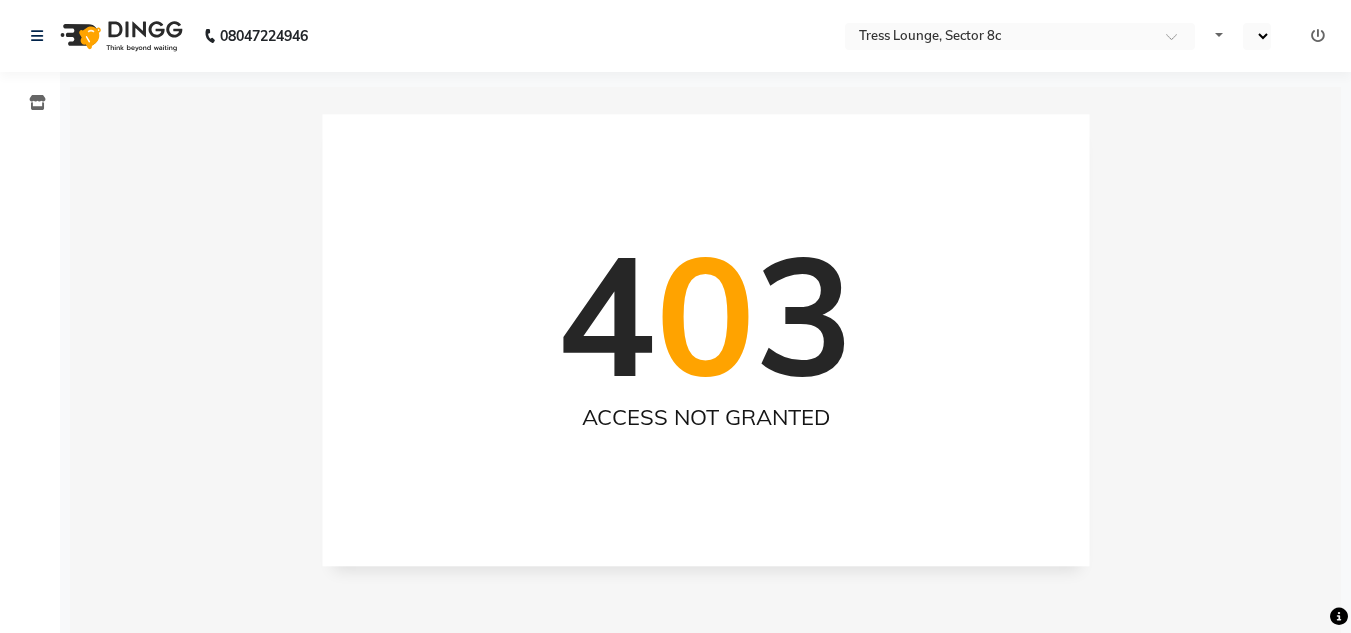 select on "en" 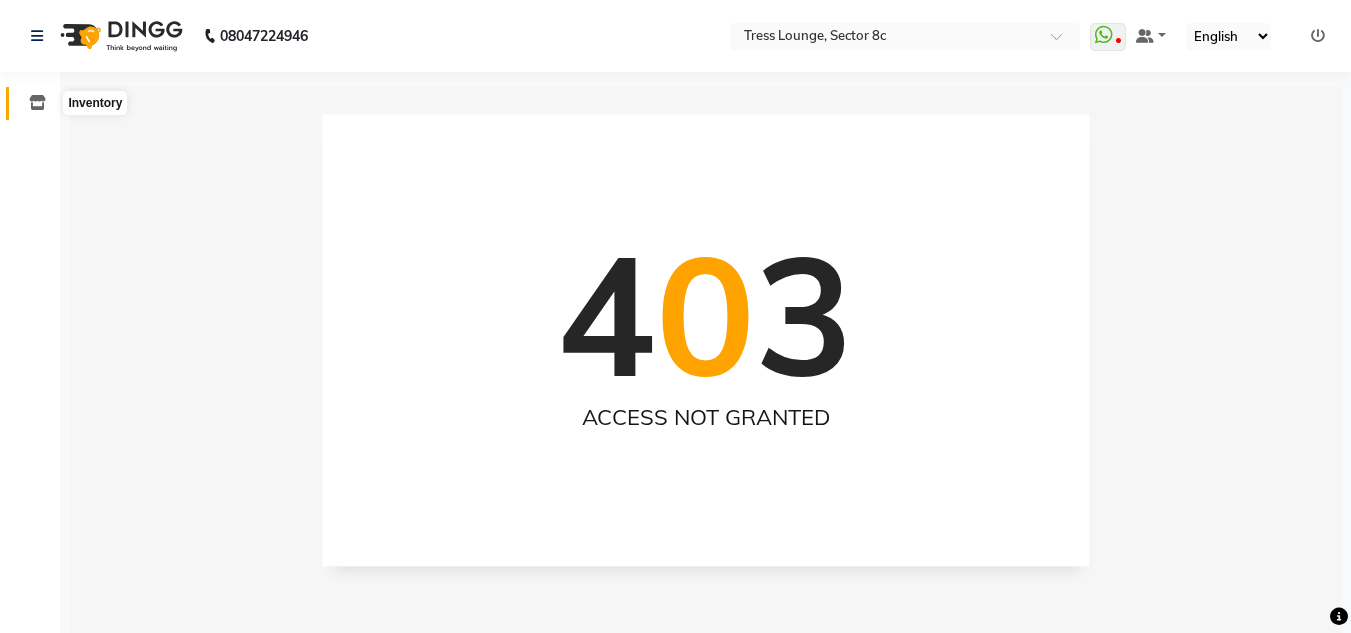 click 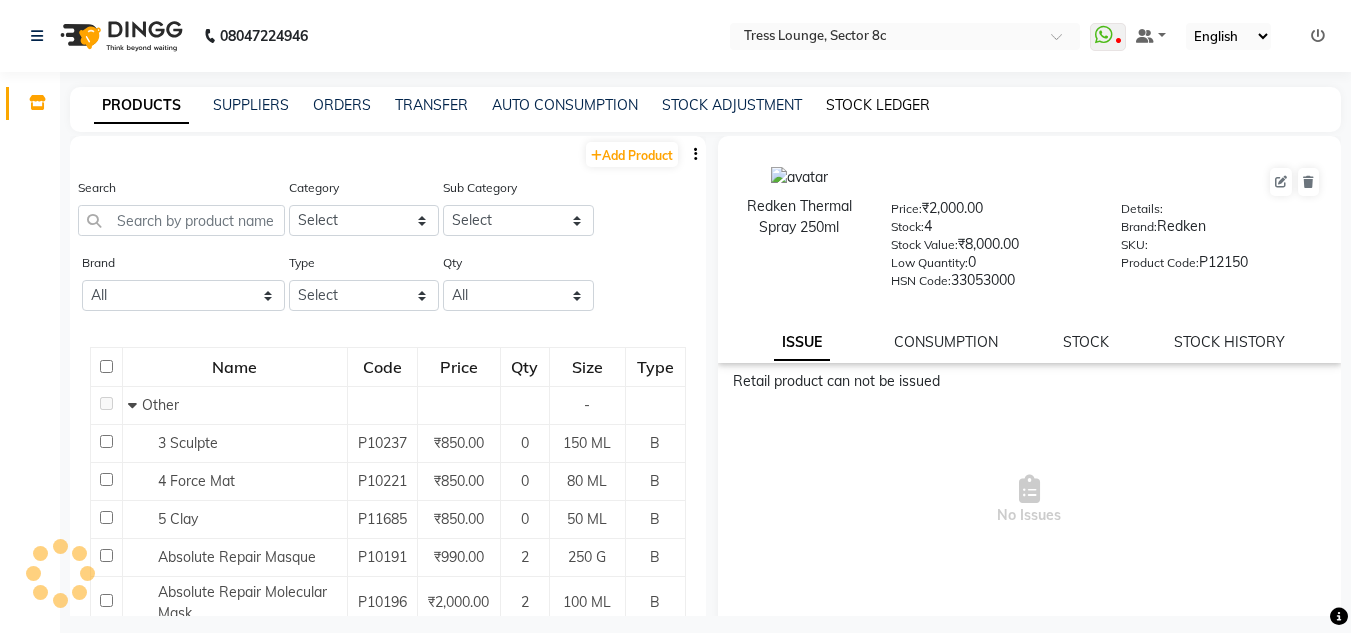 click on "STOCK LEDGER" 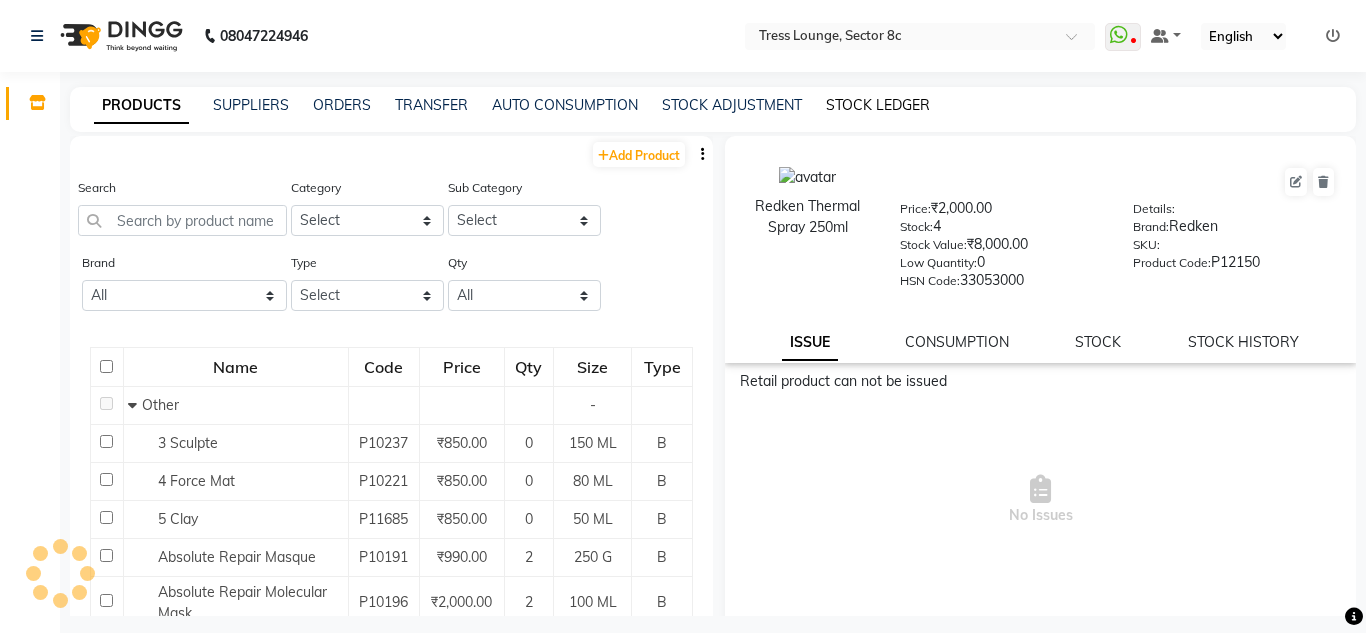 select on "all" 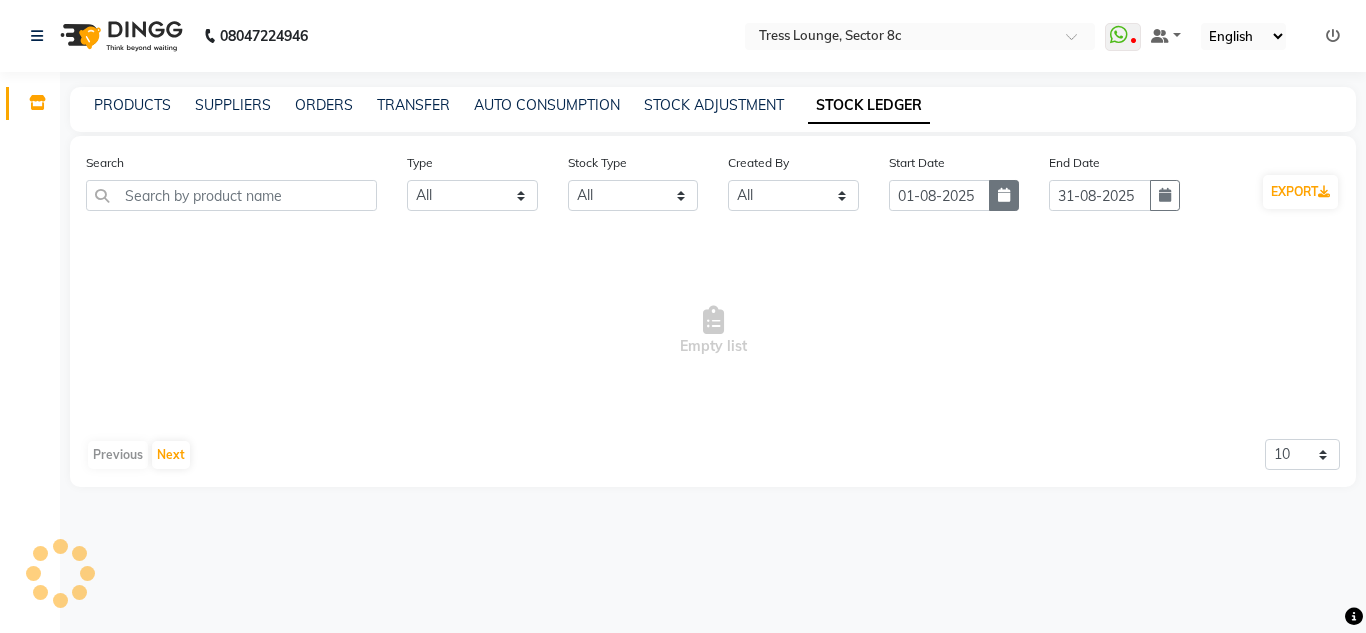 click 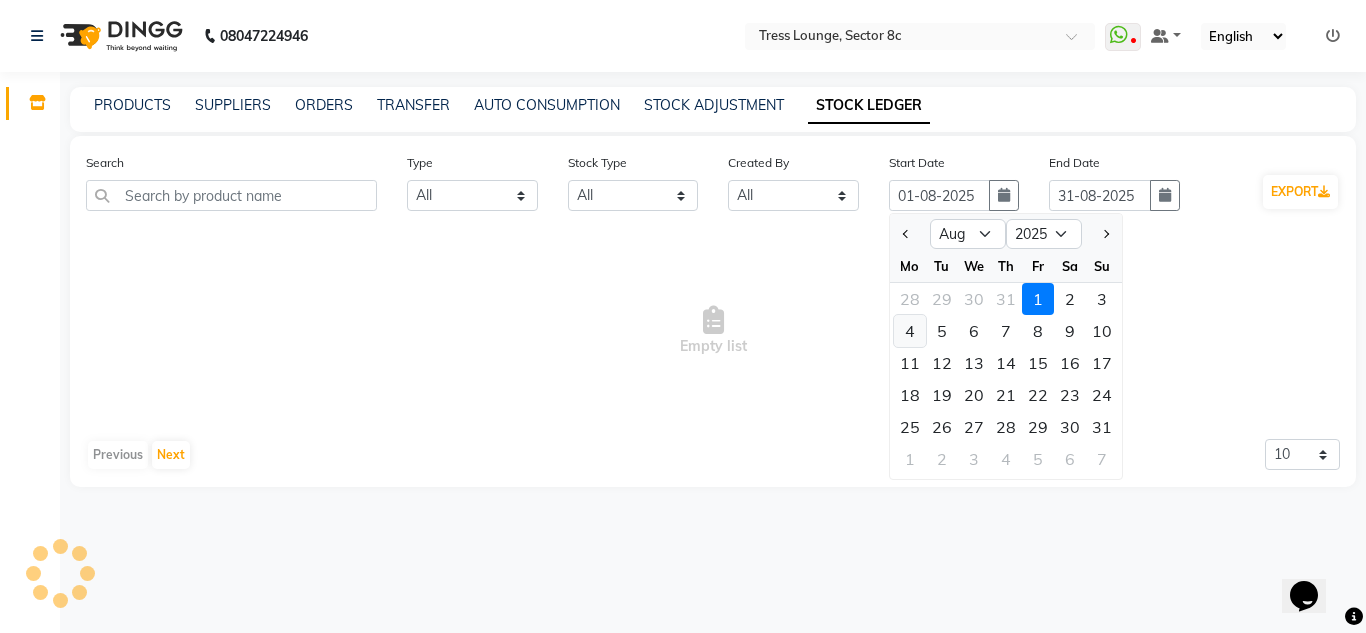 scroll, scrollTop: 0, scrollLeft: 0, axis: both 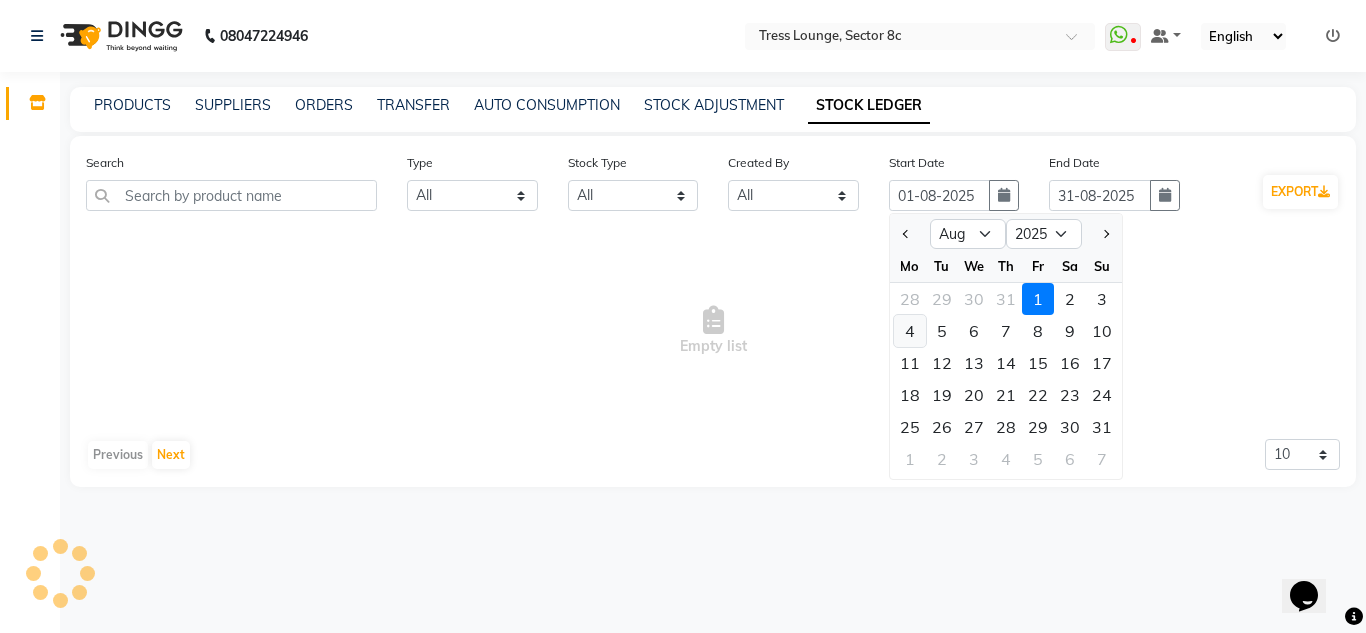 type on "04-08-2025" 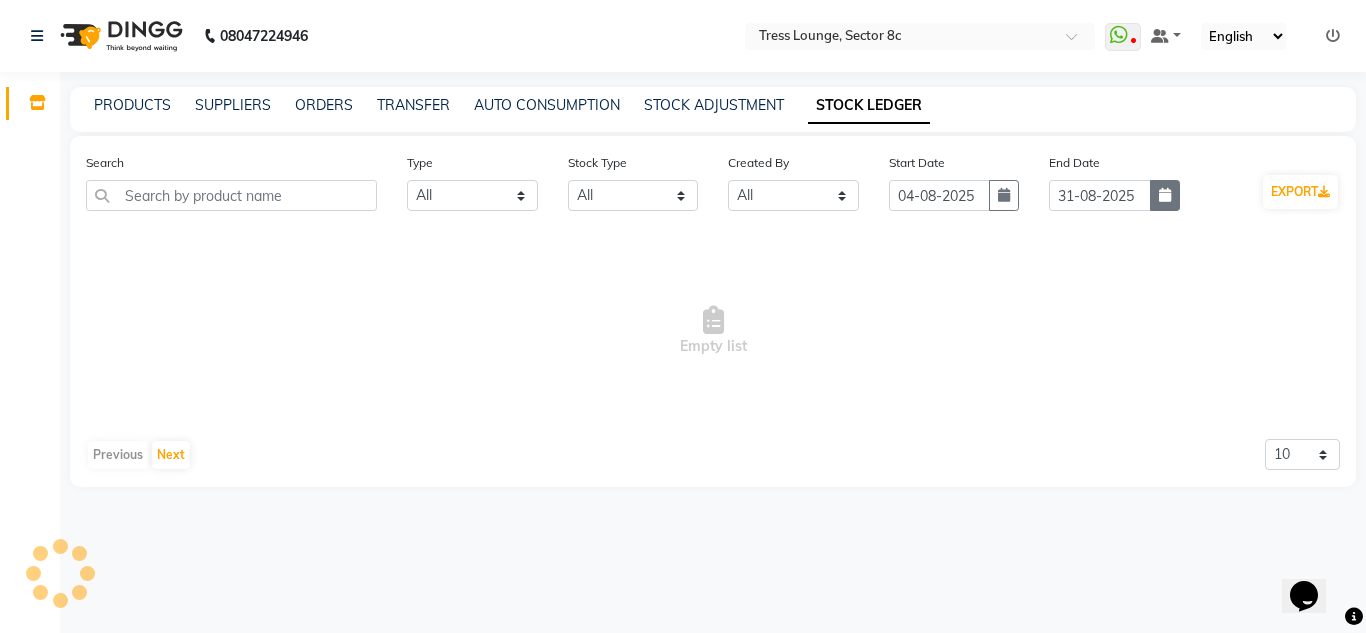 click 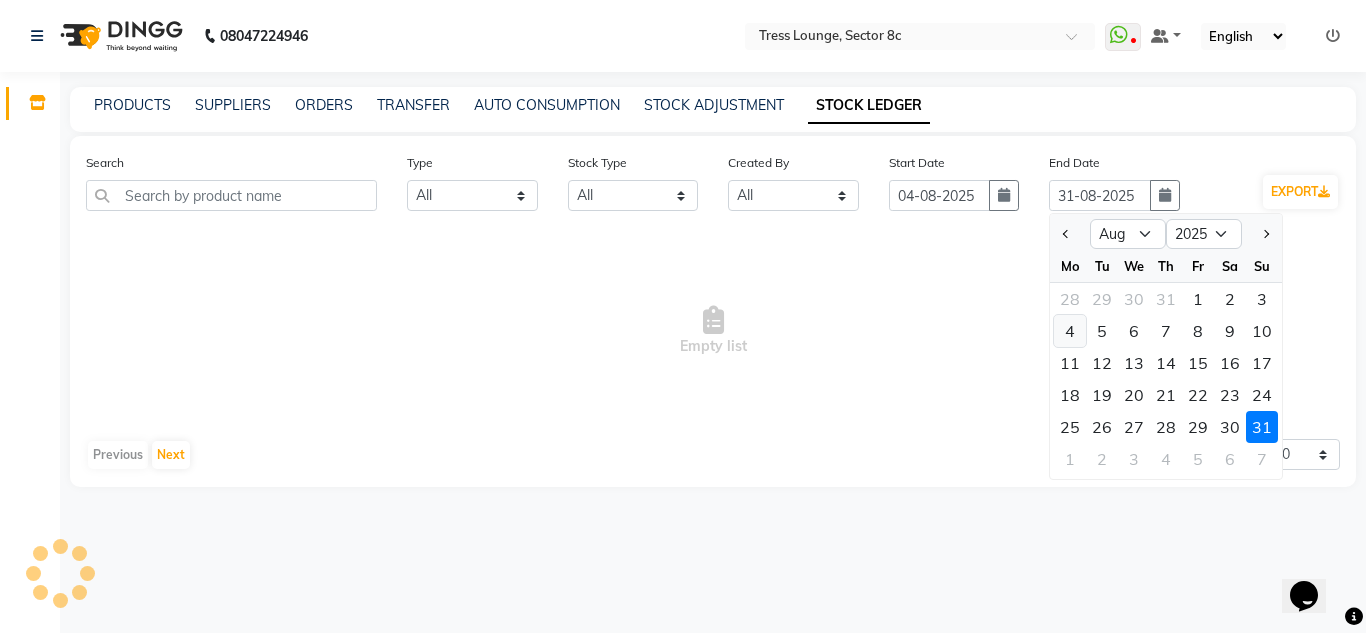 click on "4" 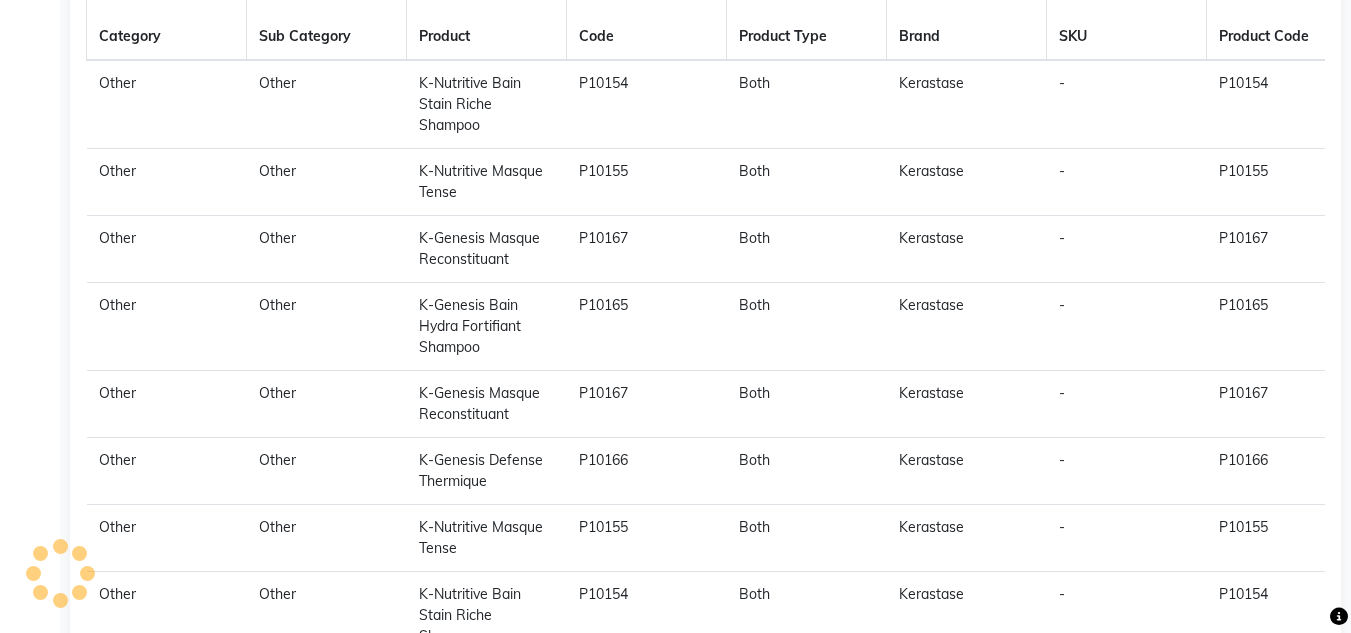 scroll, scrollTop: 0, scrollLeft: 0, axis: both 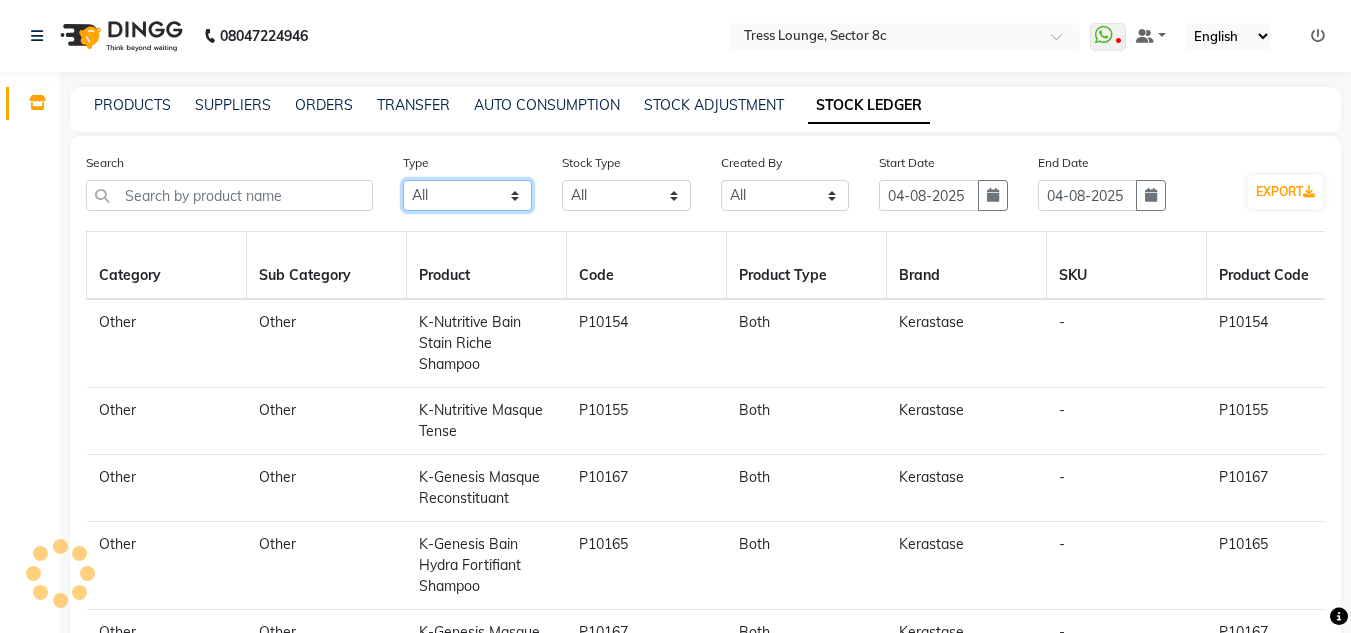 click on "Select All In Out" 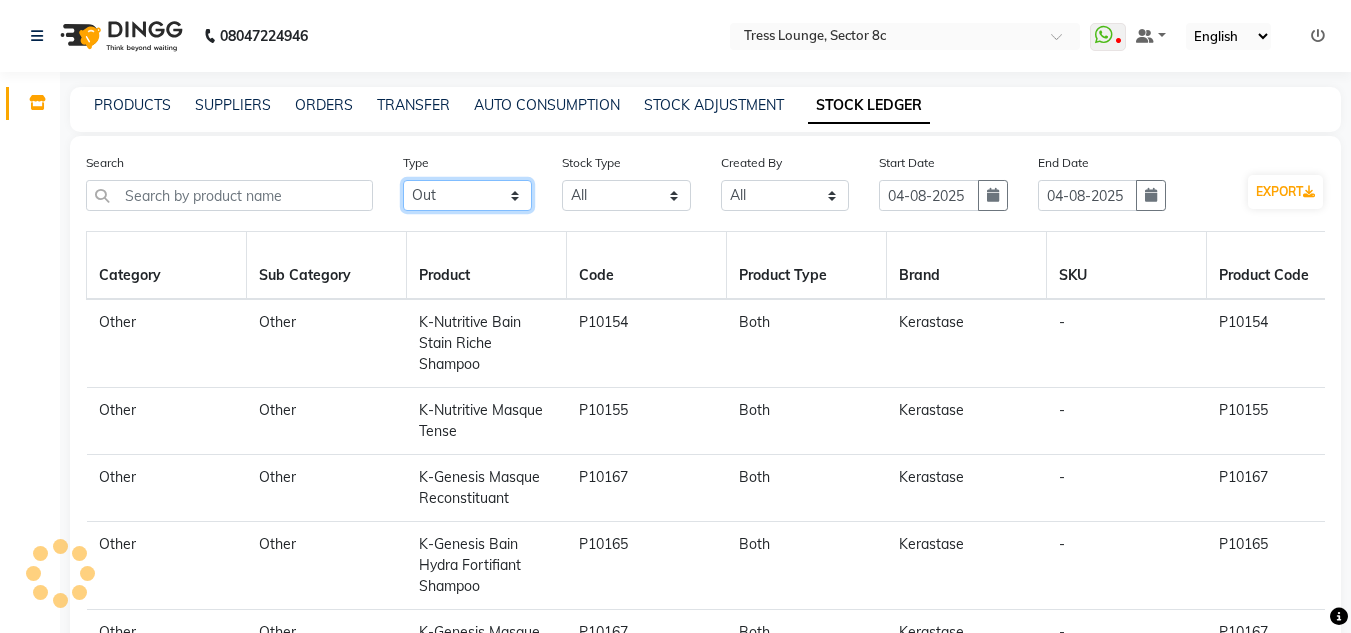 click on "Select All In Out" 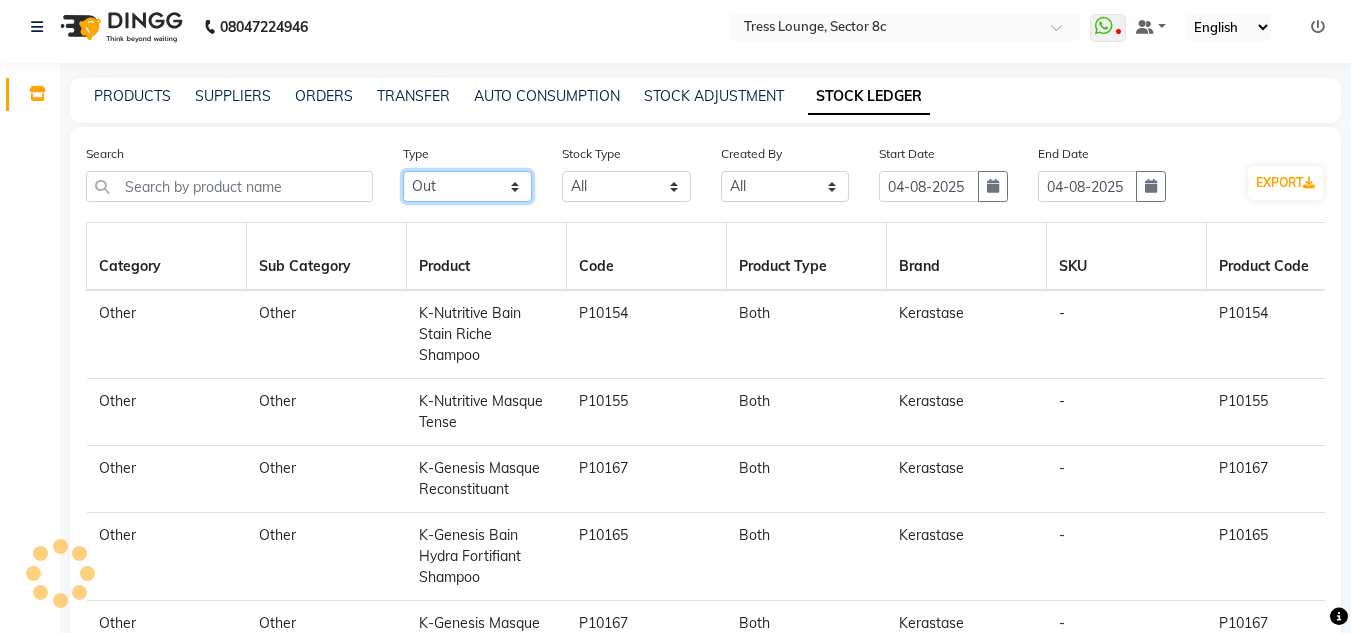 scroll, scrollTop: 0, scrollLeft: 0, axis: both 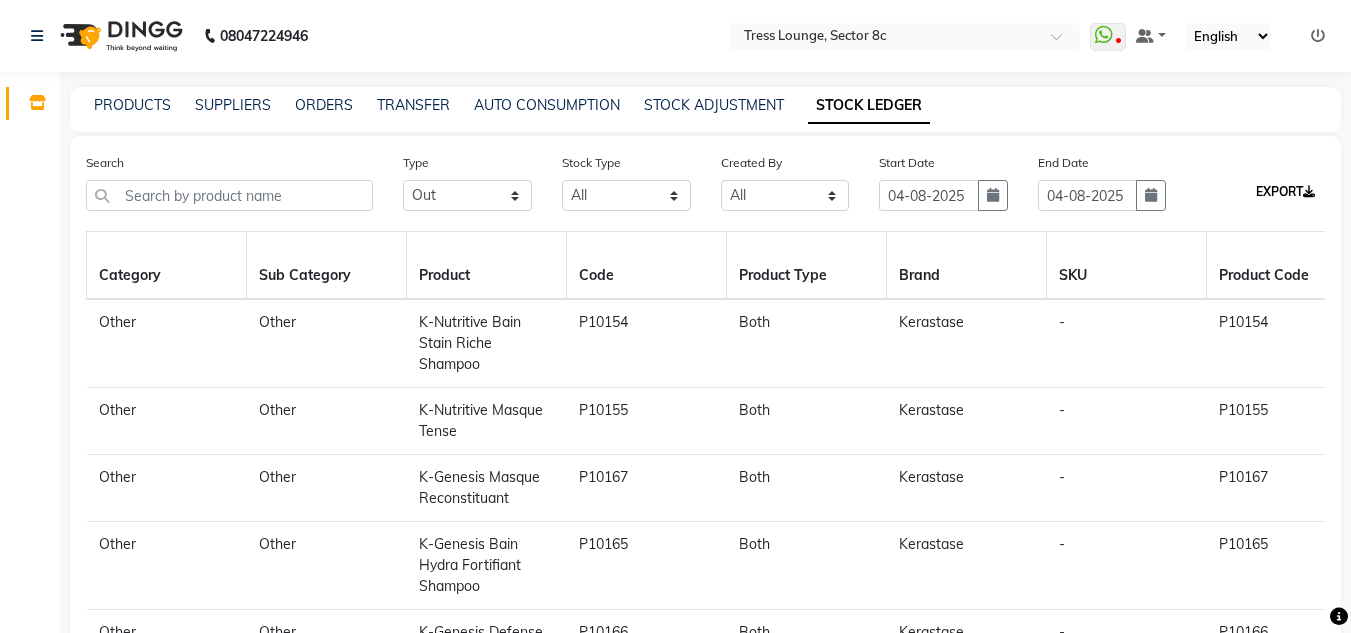 click on "EXPORT" 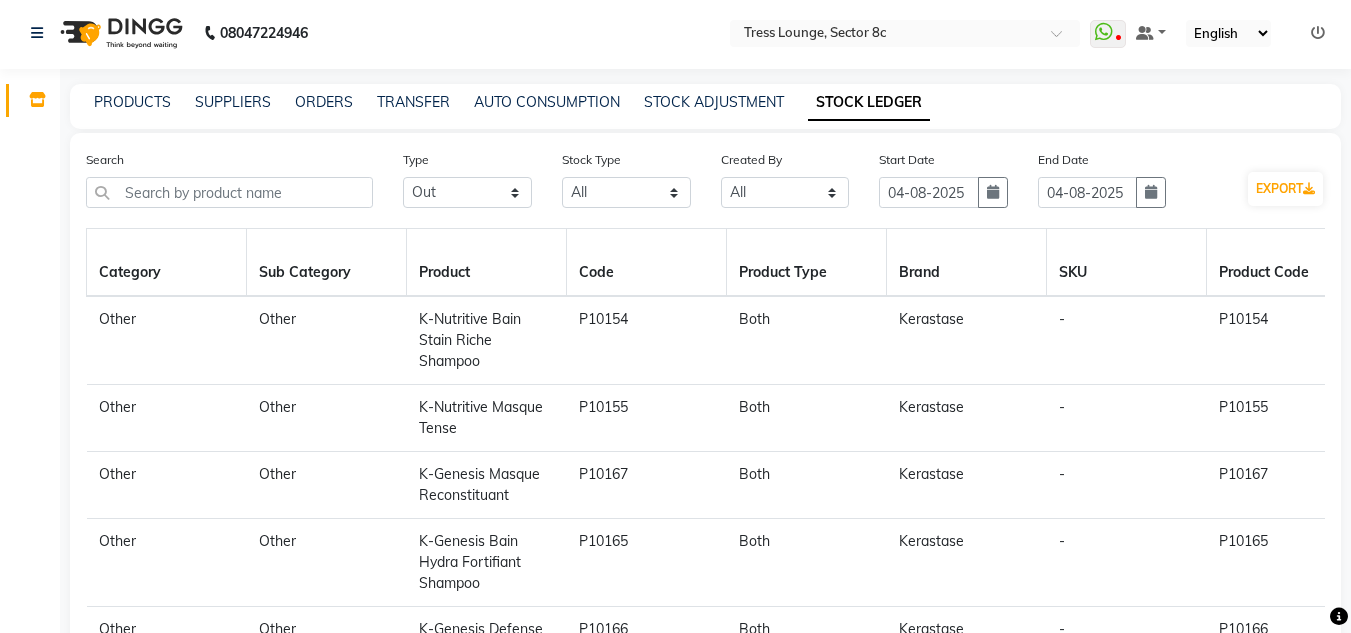 scroll, scrollTop: 0, scrollLeft: 0, axis: both 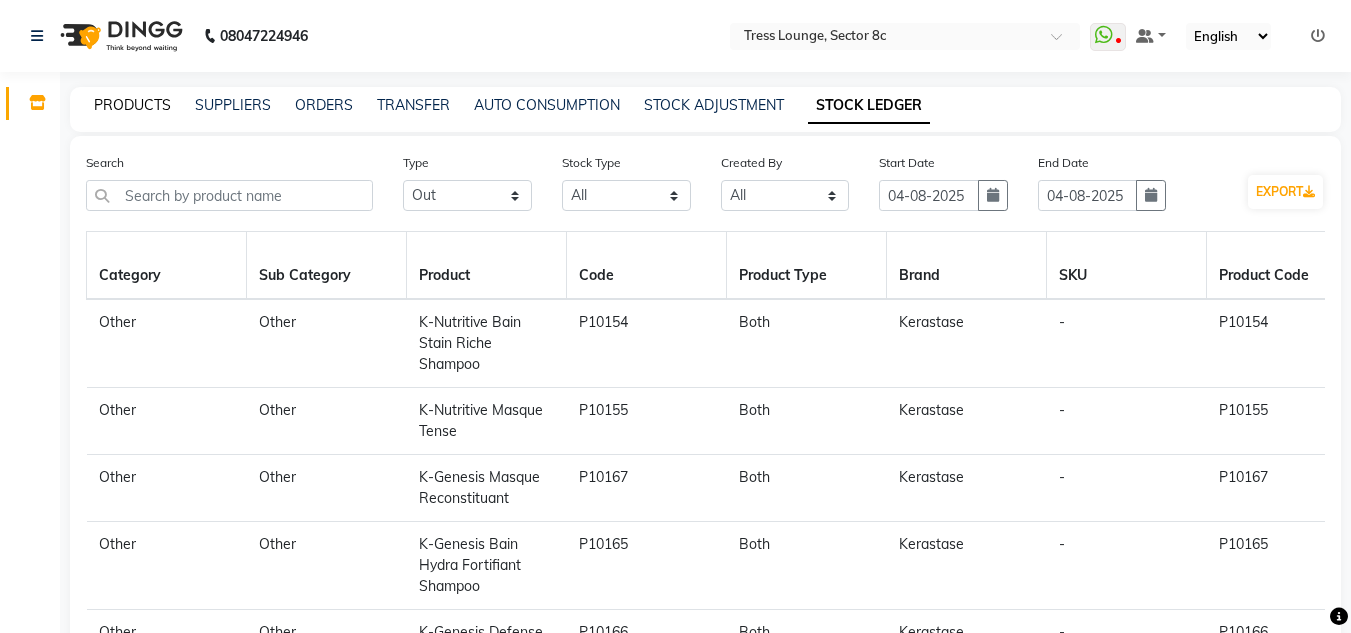 click on "PRODUCTS" 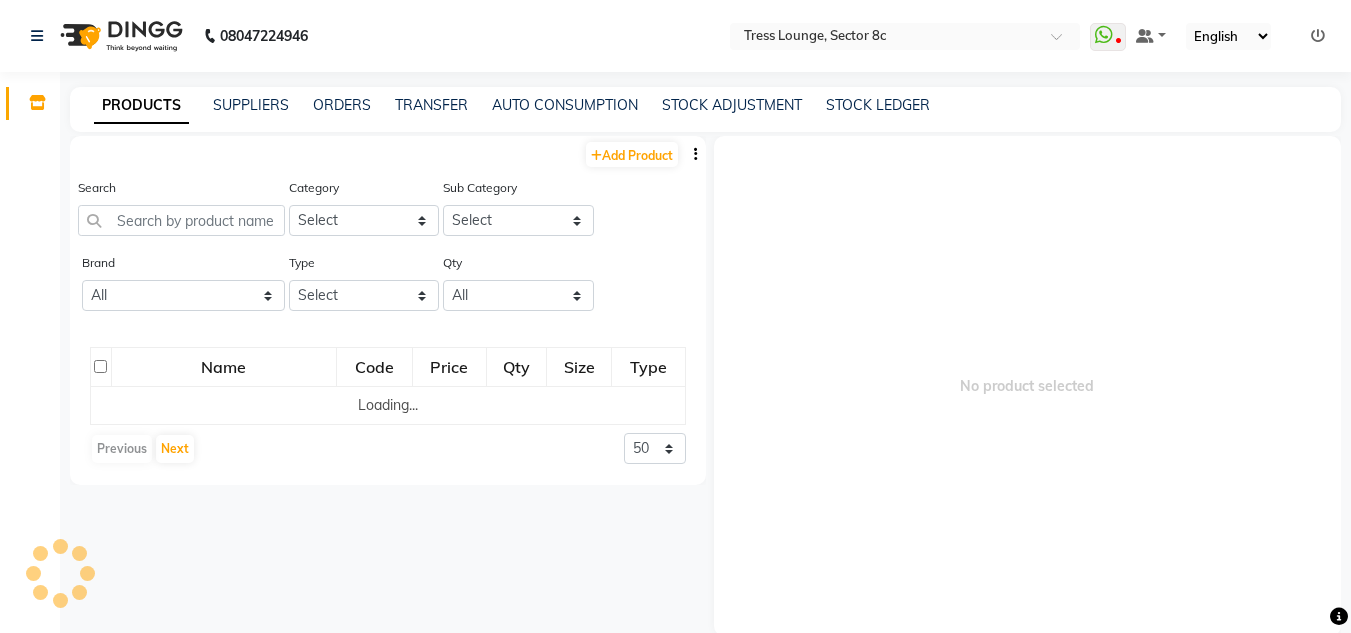 click on "PRODUCTS SUPPLIERS ORDERS TRANSFER AUTO CONSUMPTION STOCK ADJUSTMENT STOCK LEDGER" 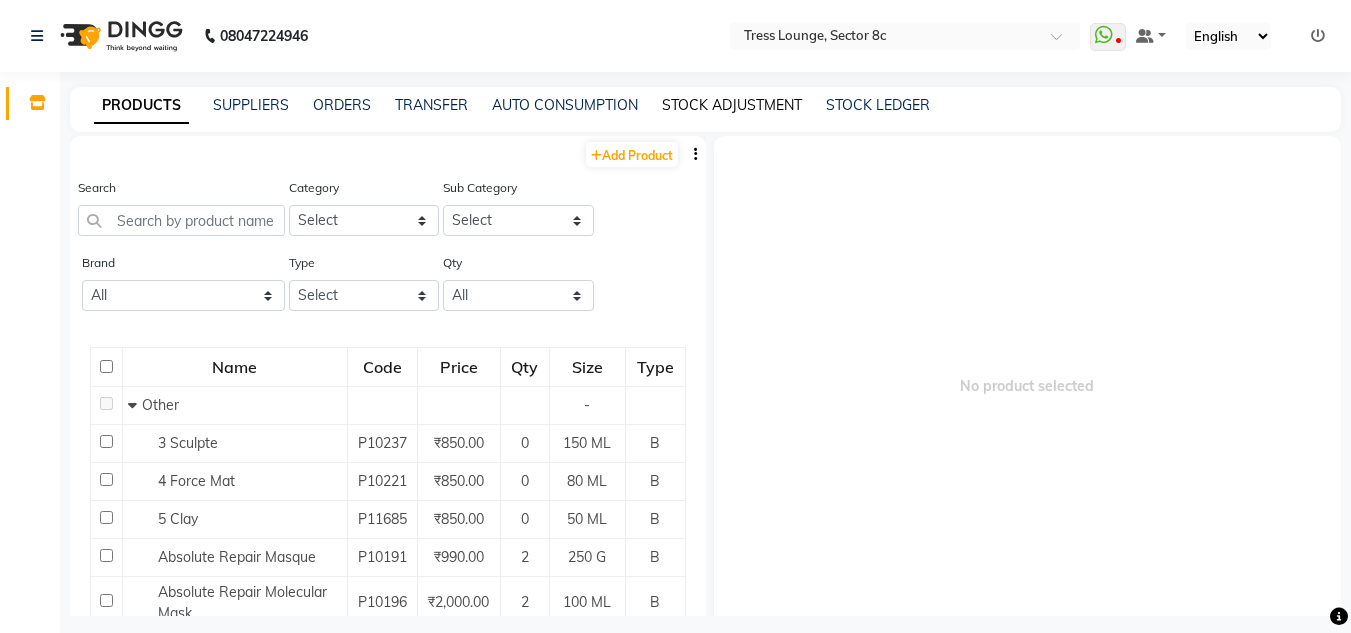 click on "STOCK ADJUSTMENT" 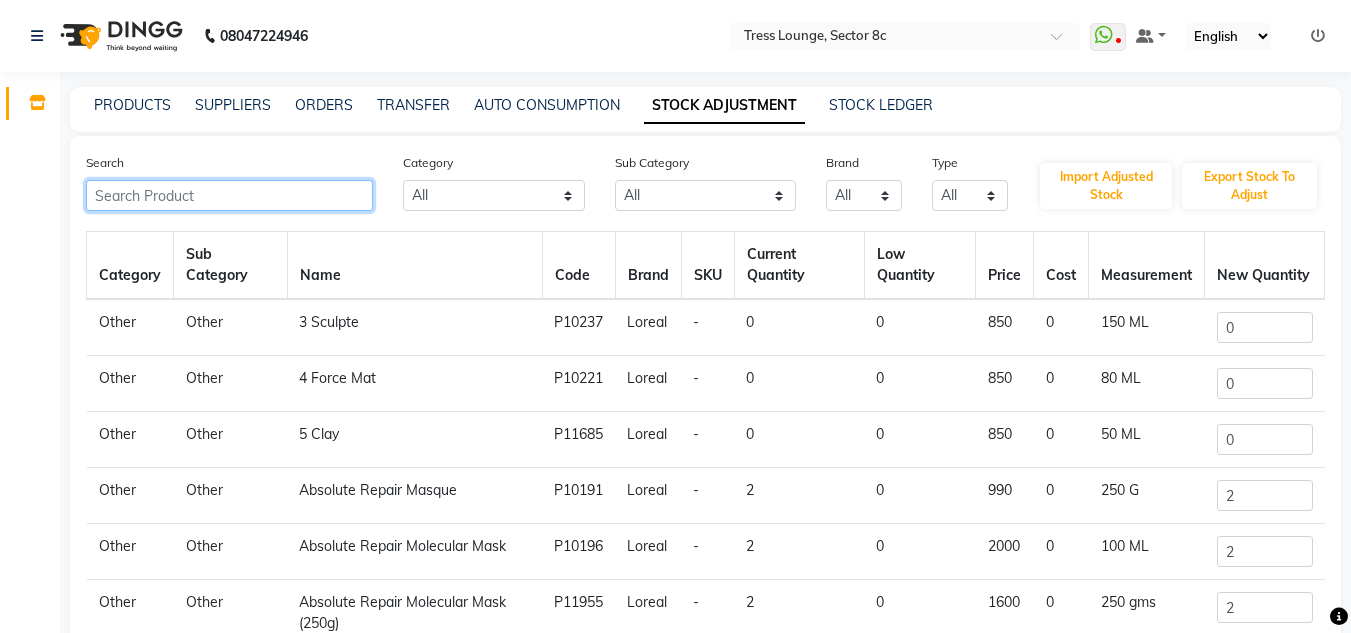 click 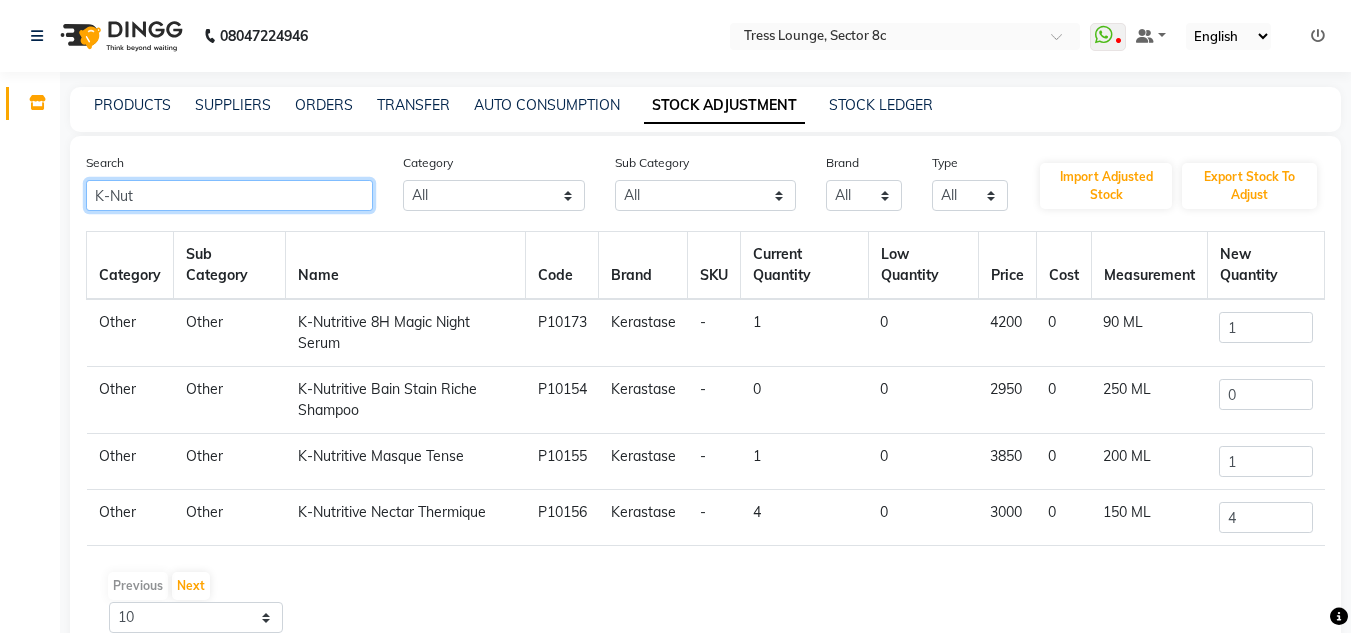 type on "K-Nut" 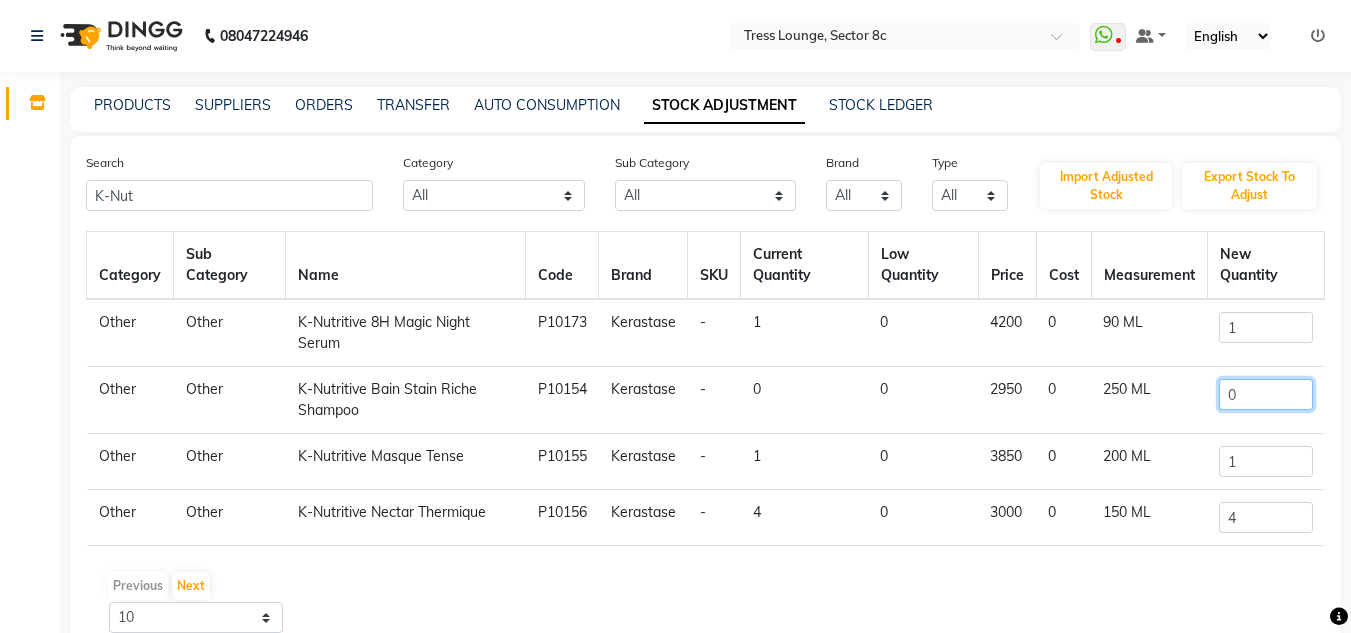 click on "0" 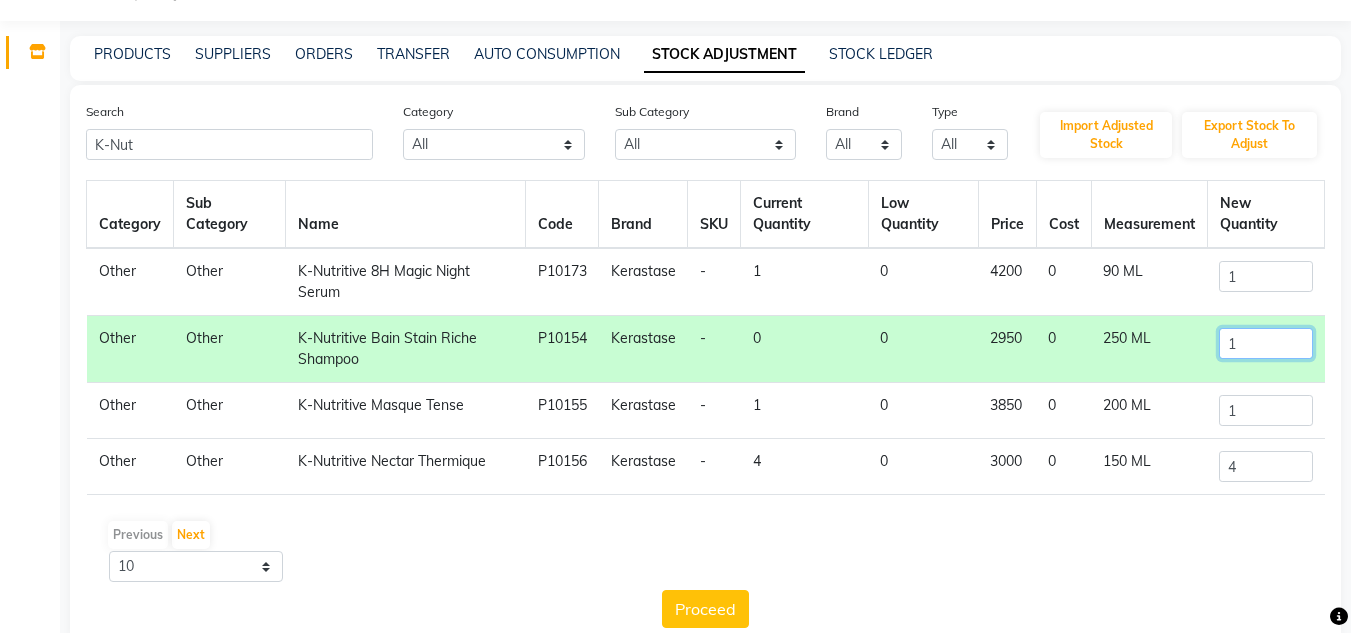 scroll, scrollTop: 92, scrollLeft: 0, axis: vertical 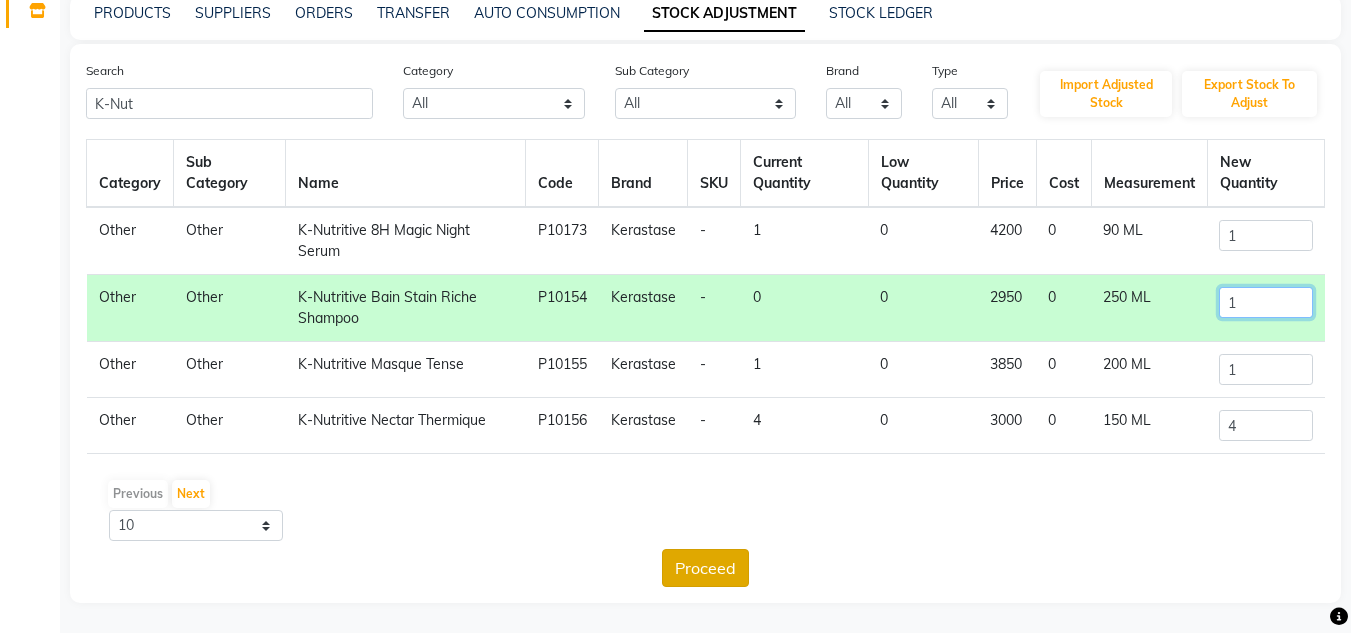 type on "1" 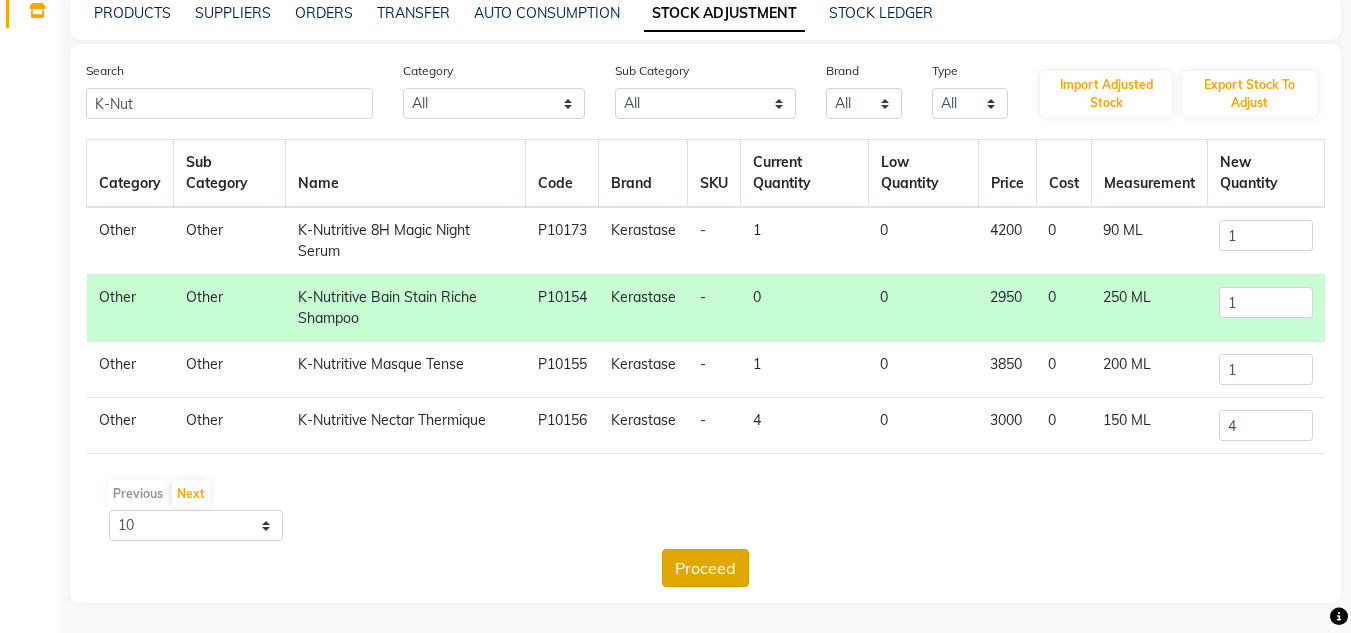 click on "Proceed" 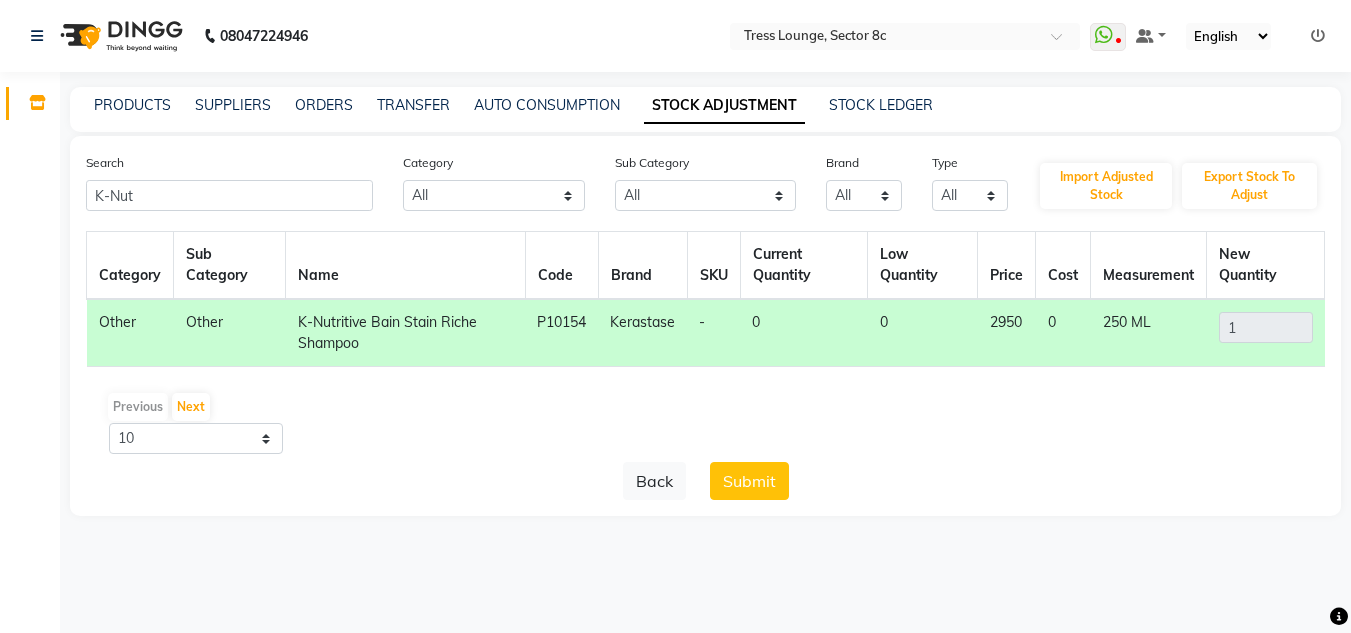 scroll, scrollTop: 0, scrollLeft: 0, axis: both 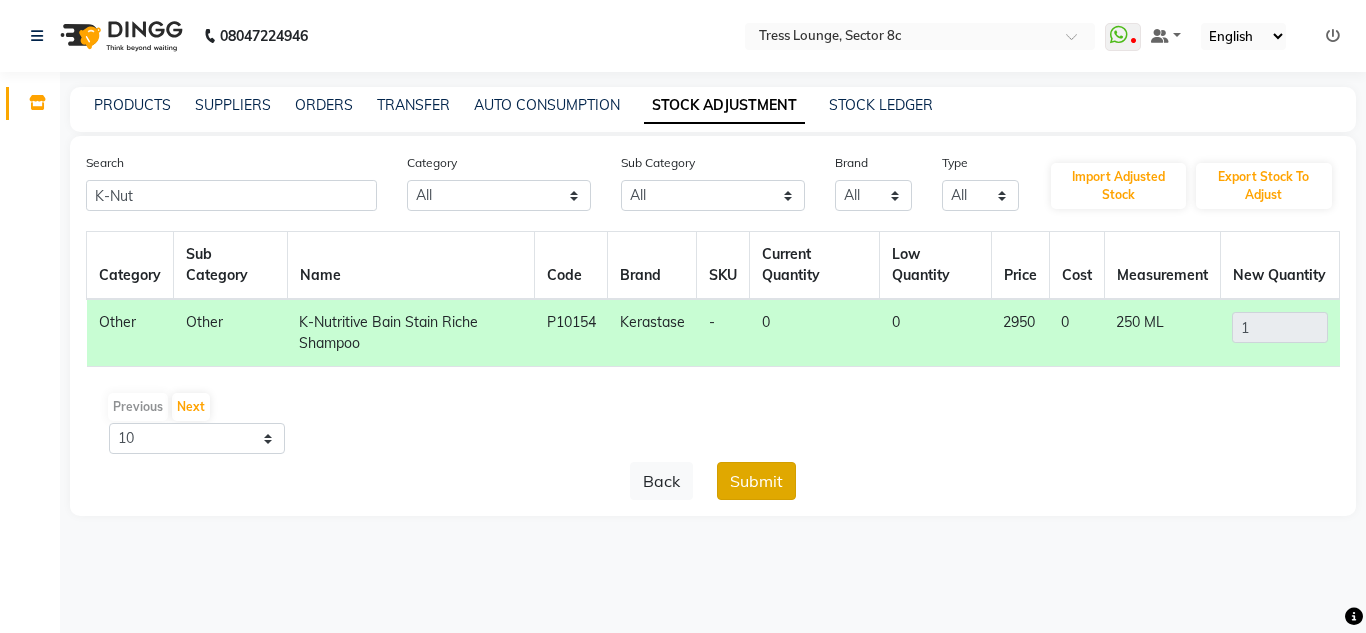 click on "Submit" 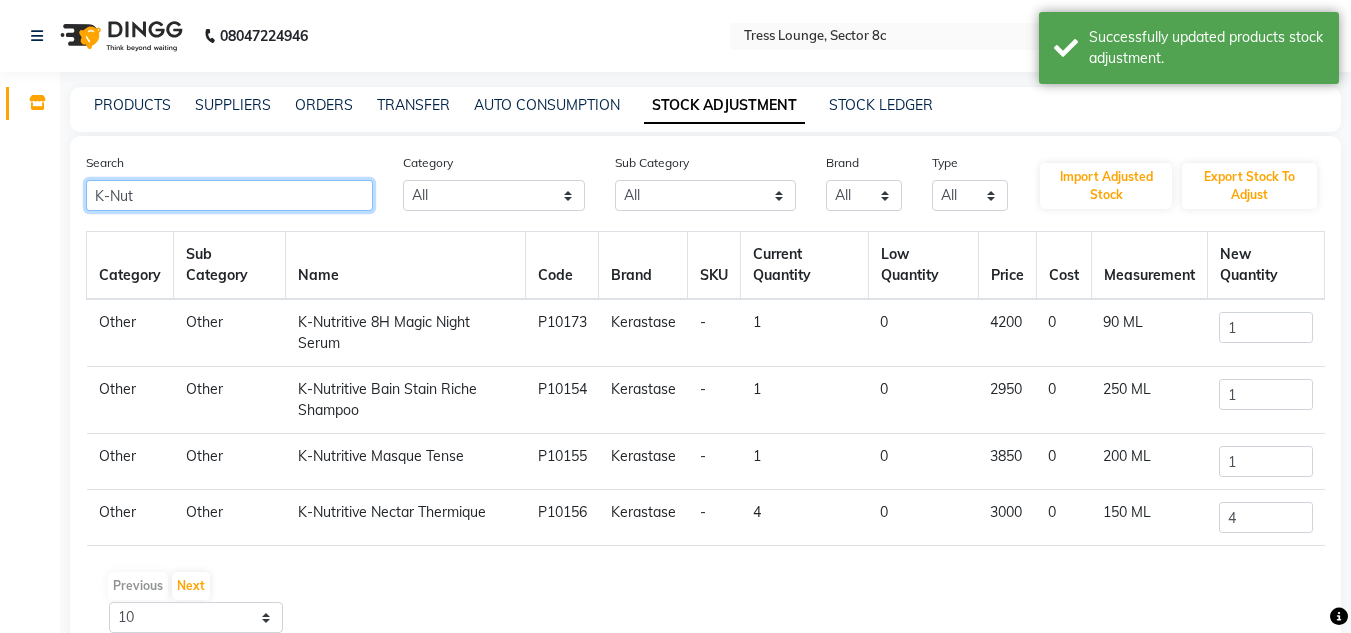click on "K-Nut" 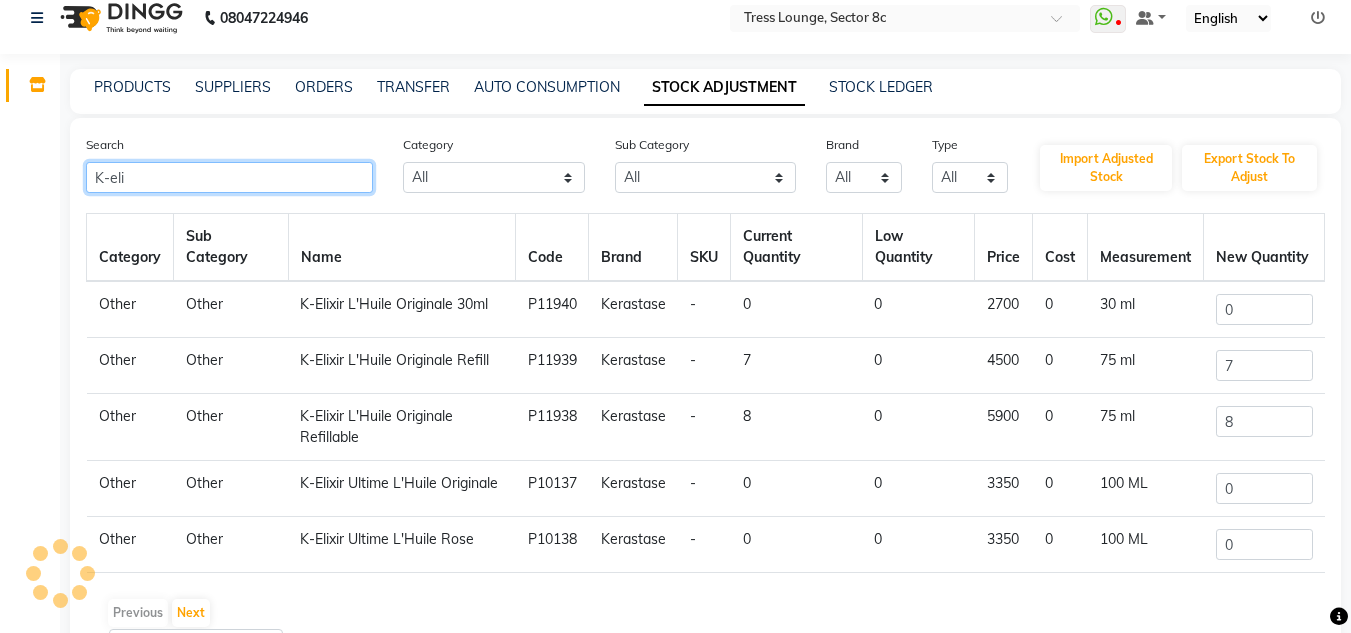 scroll, scrollTop: 0, scrollLeft: 0, axis: both 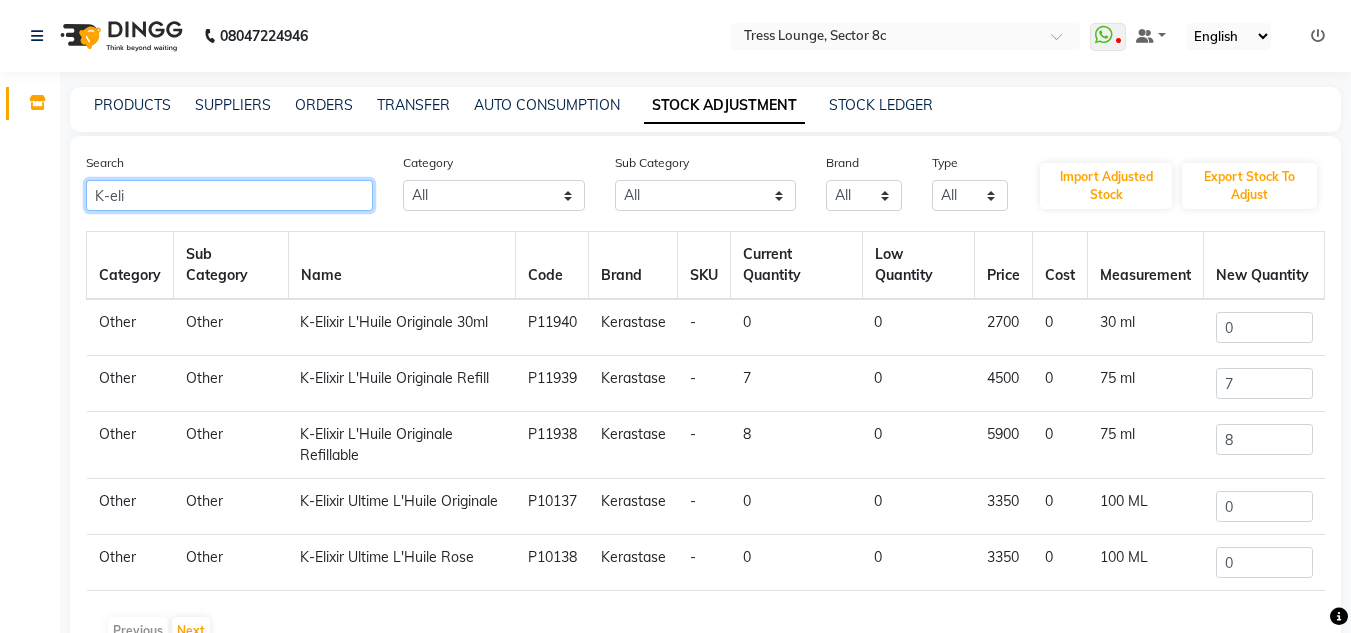 type on "K-eli" 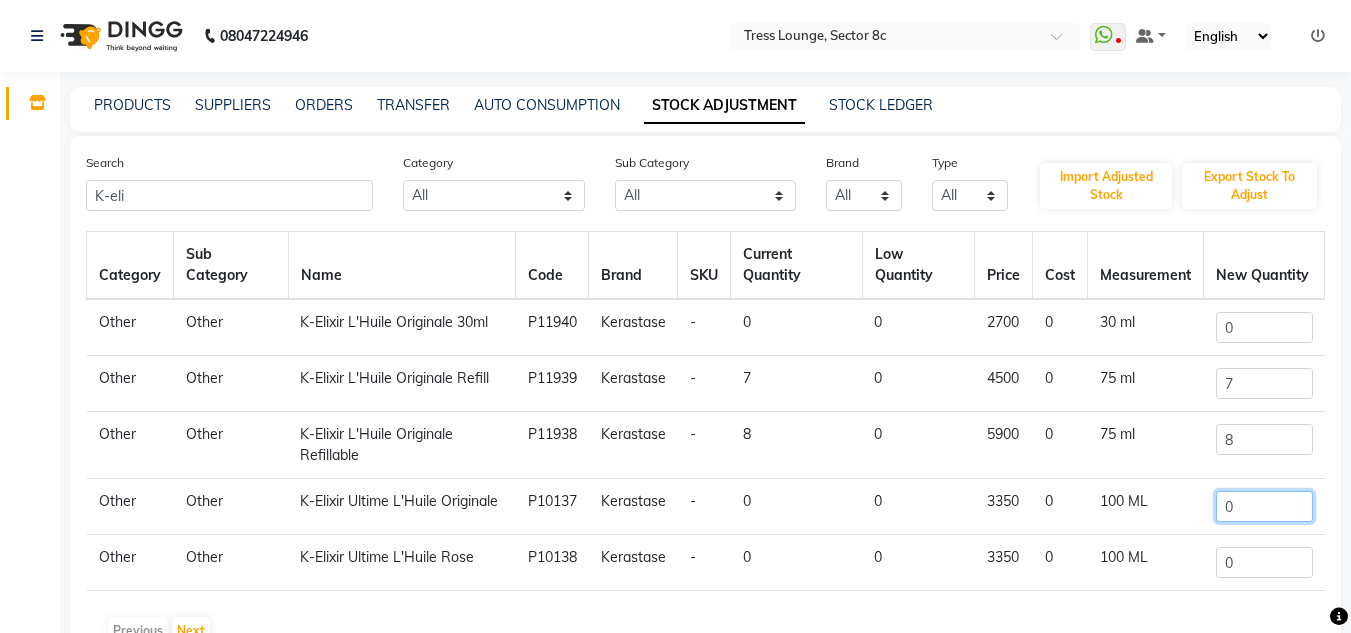 click on "0" 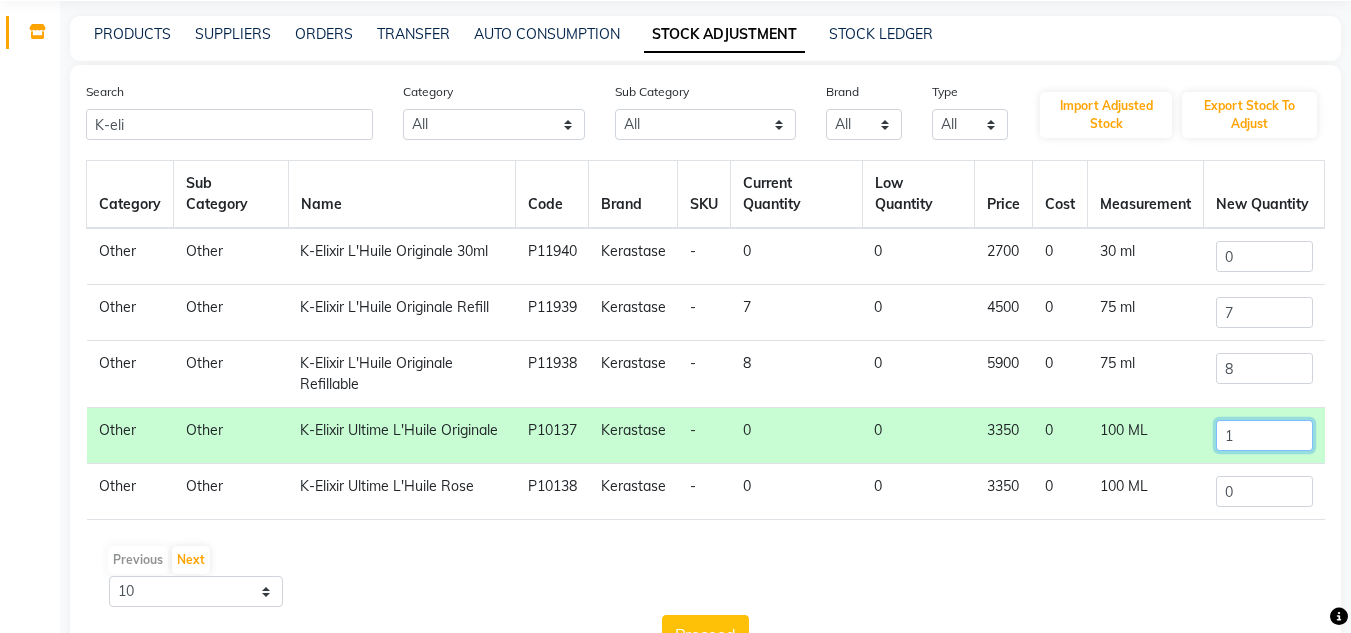 scroll, scrollTop: 137, scrollLeft: 0, axis: vertical 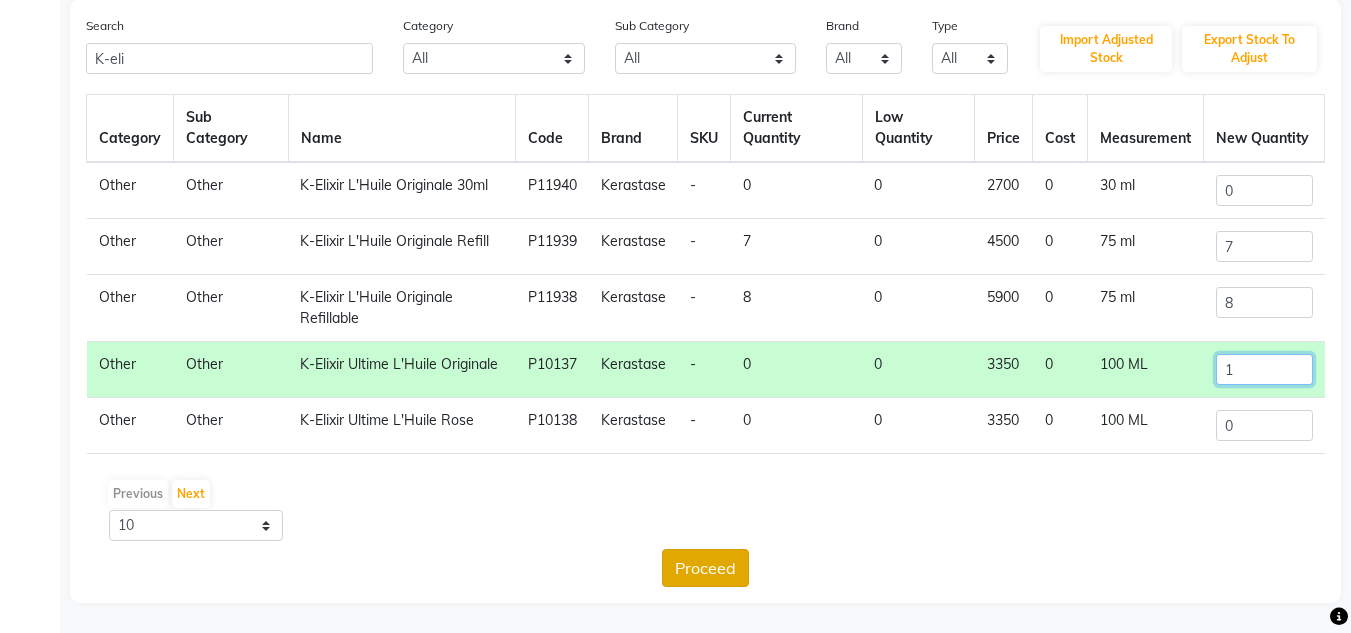 type on "1" 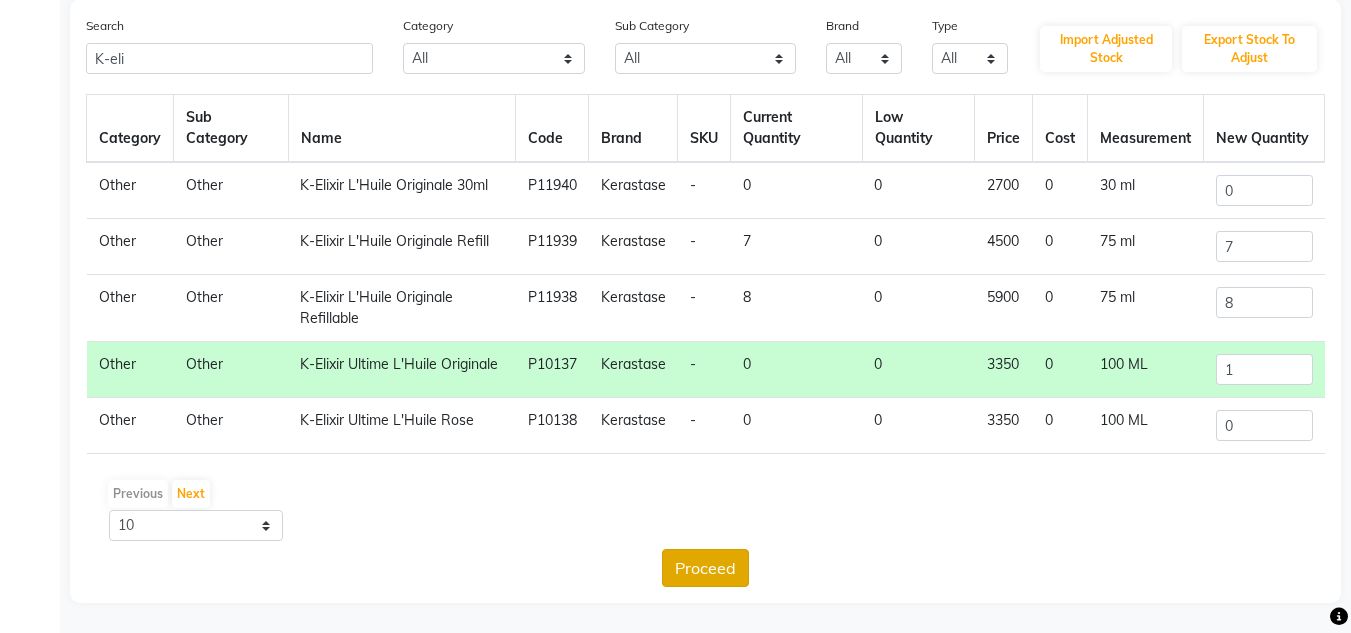 click on "Proceed" 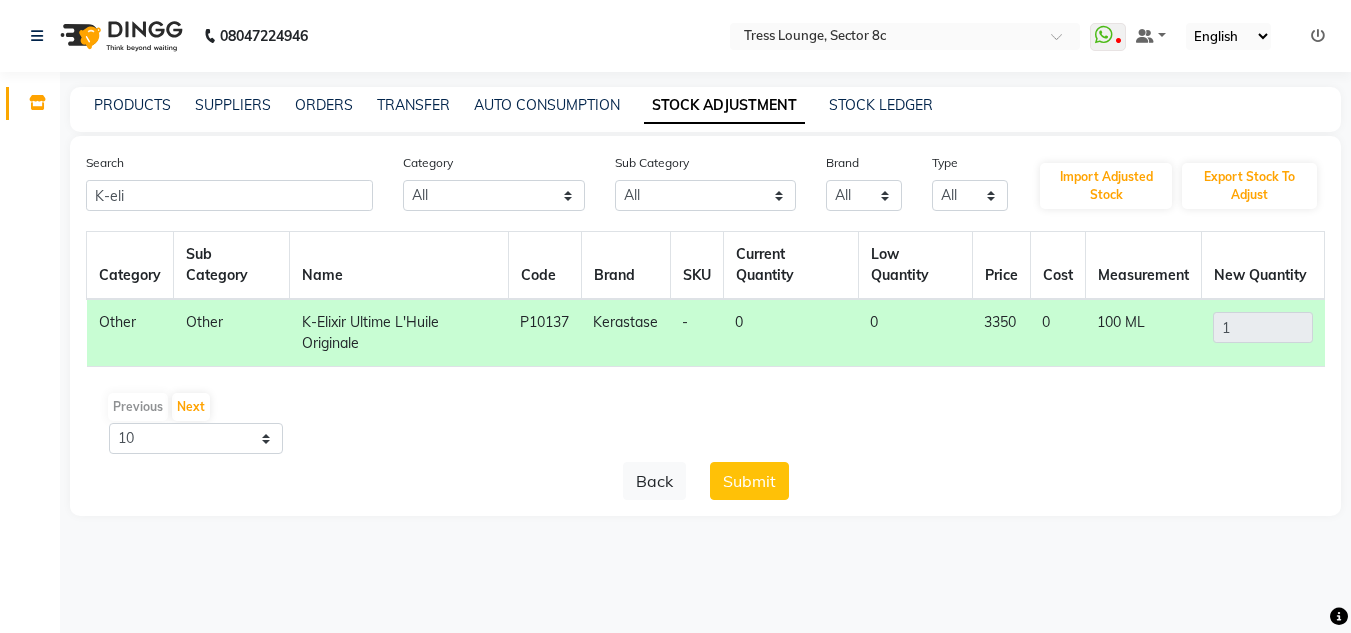scroll, scrollTop: 0, scrollLeft: 0, axis: both 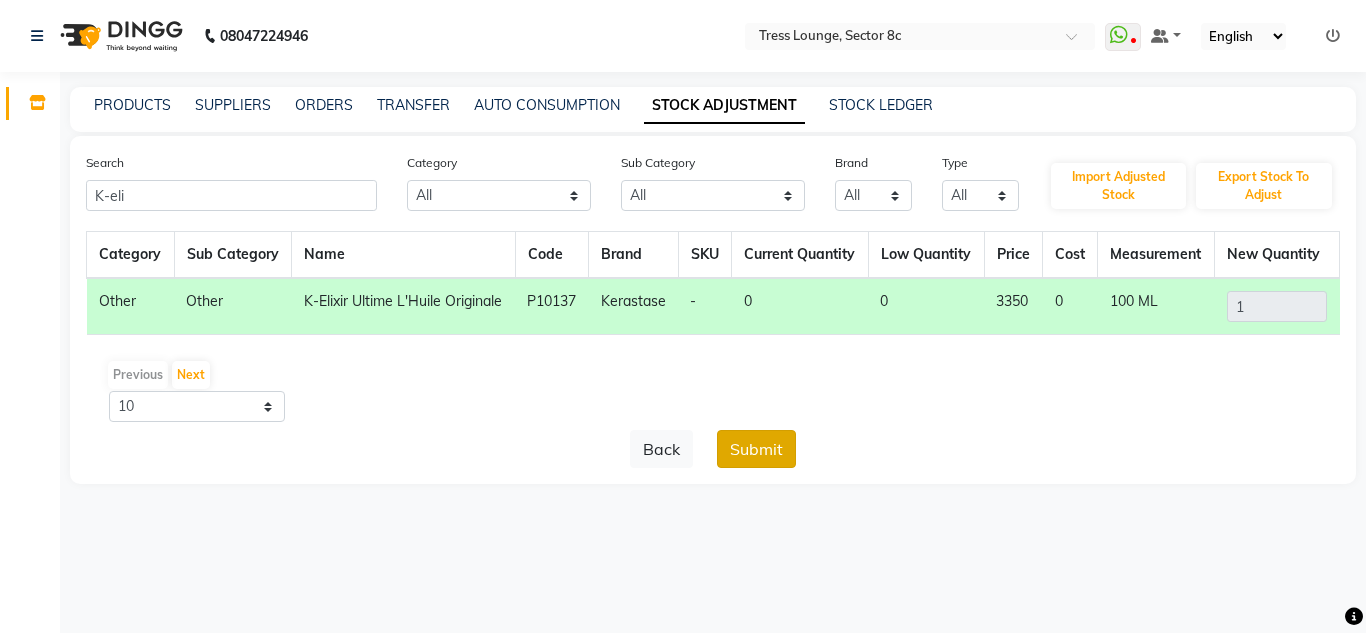 click on "Submit" 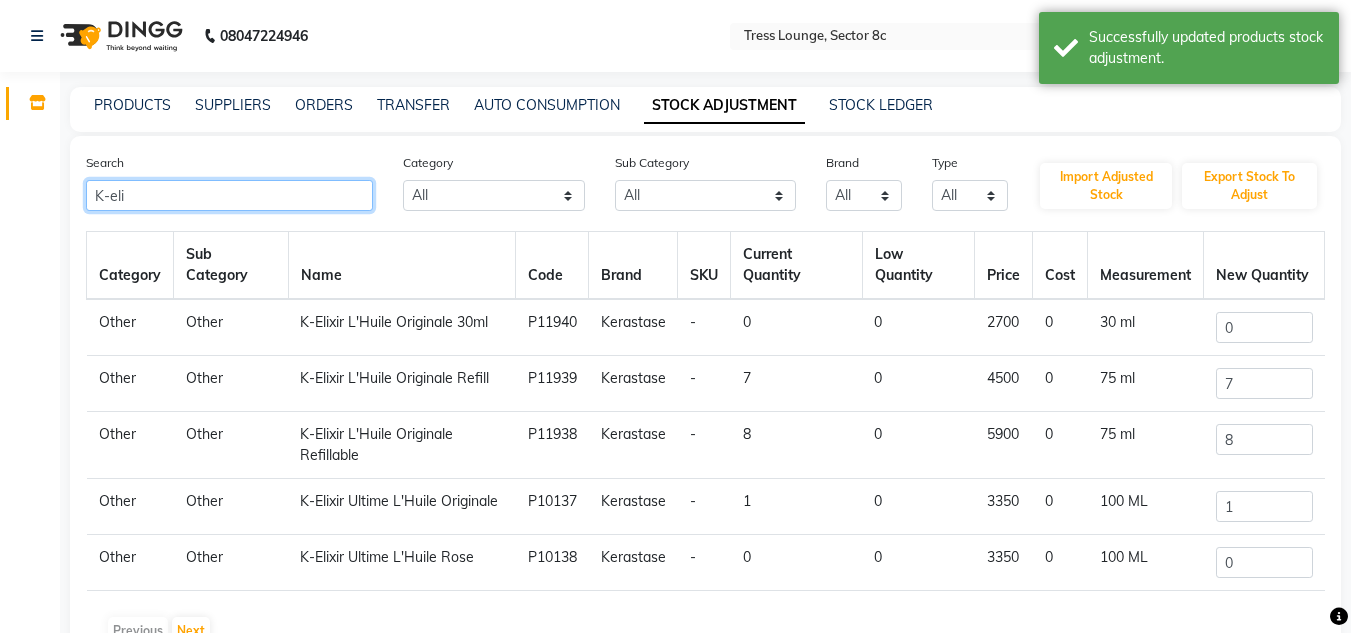 click on "K-eli" 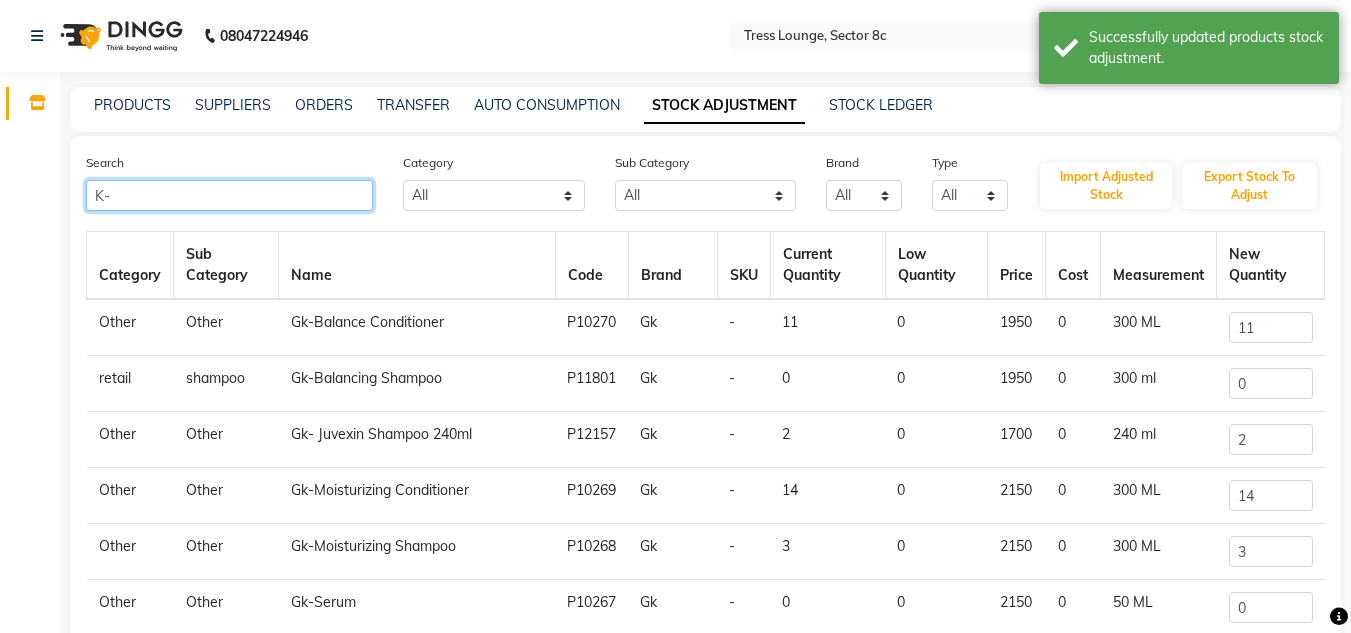 type on "K" 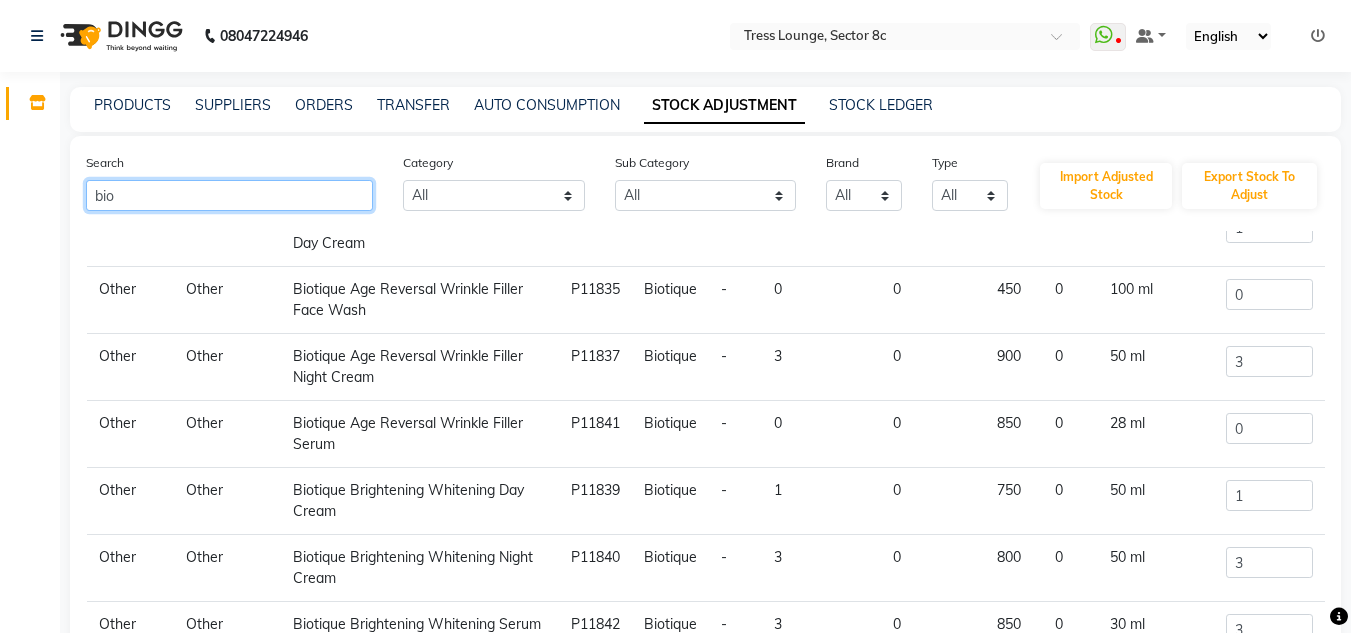 scroll, scrollTop: 200, scrollLeft: 0, axis: vertical 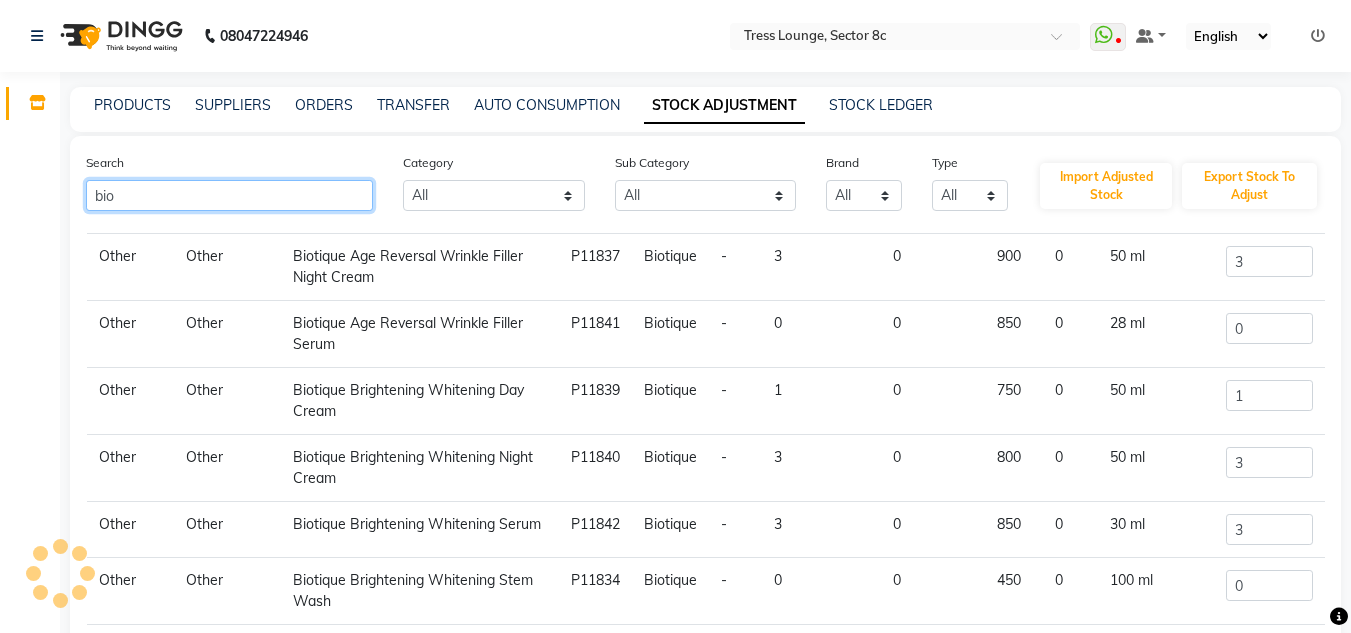 type on "bio" 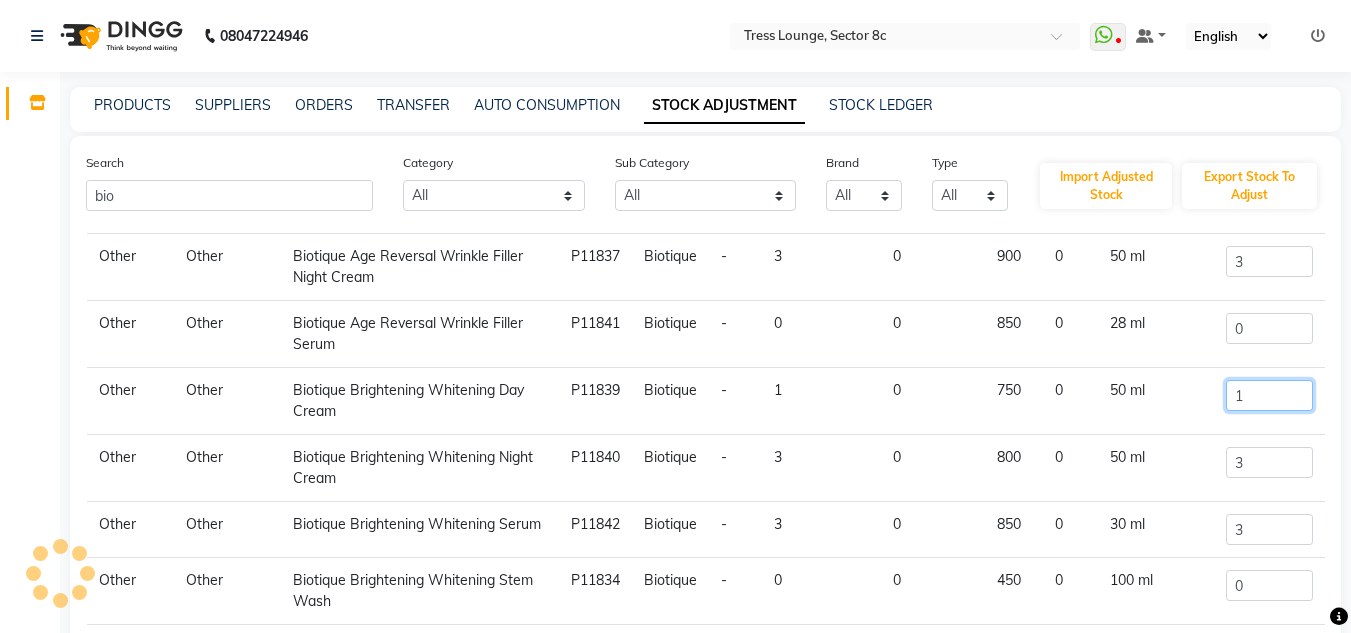 click on "1" 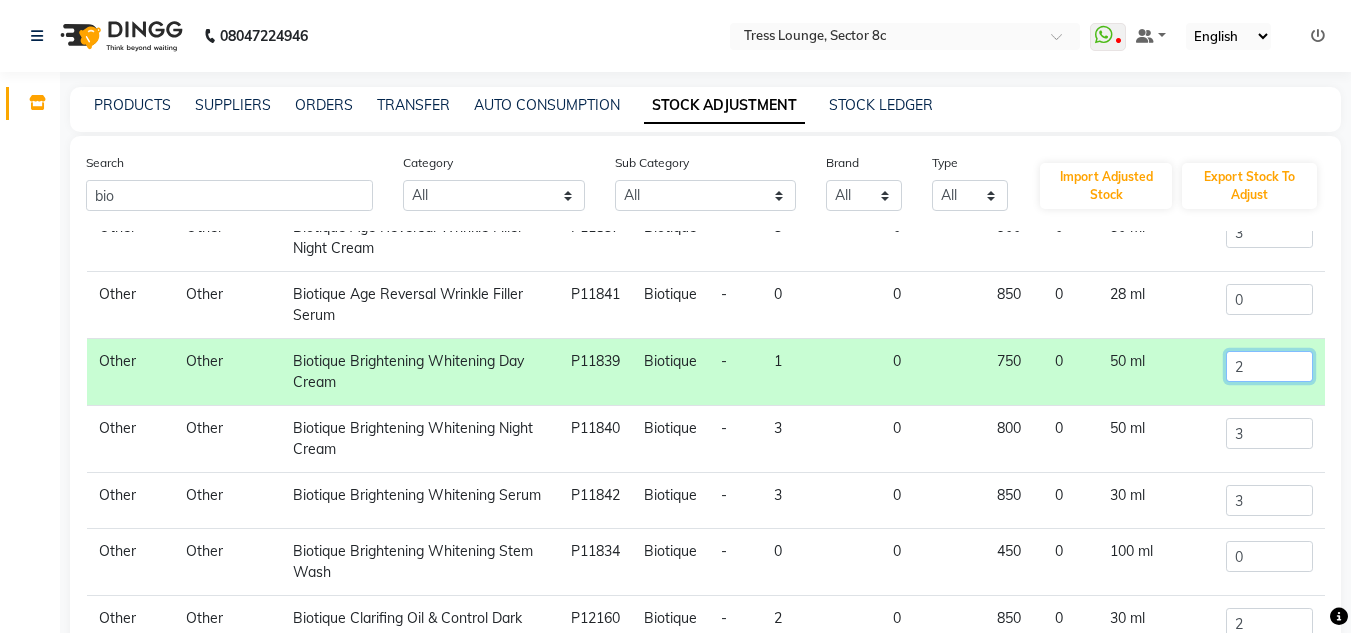 scroll, scrollTop: 255, scrollLeft: 0, axis: vertical 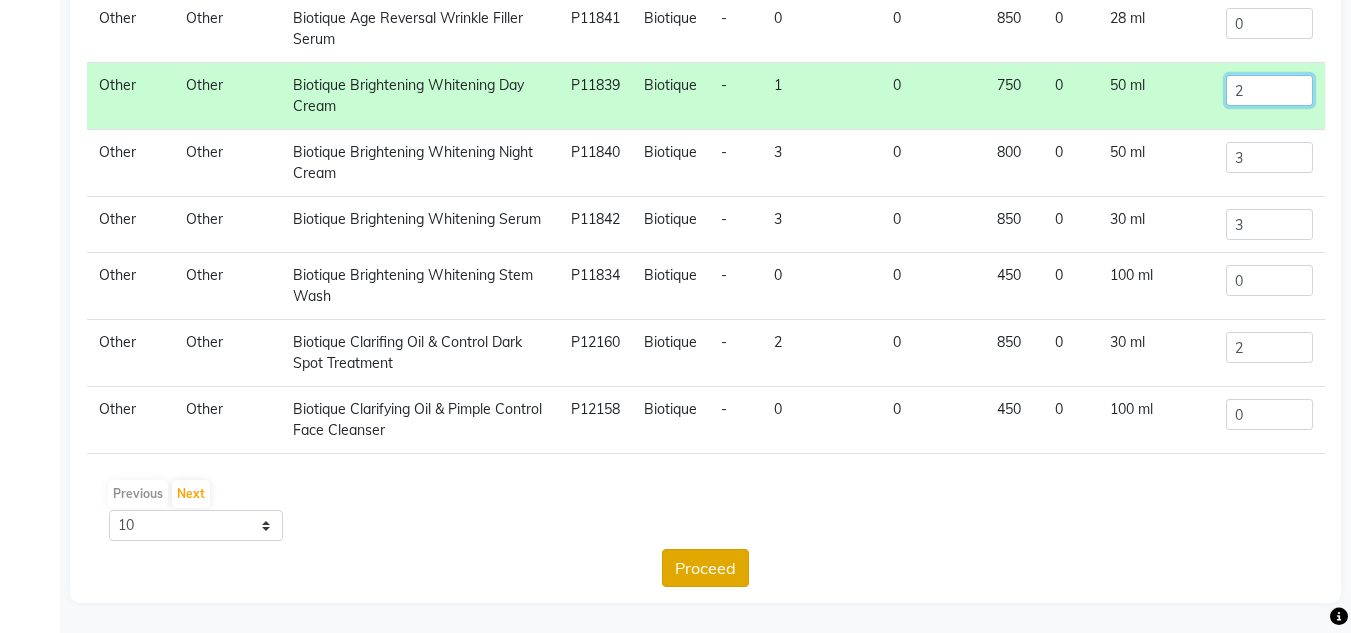 type on "2" 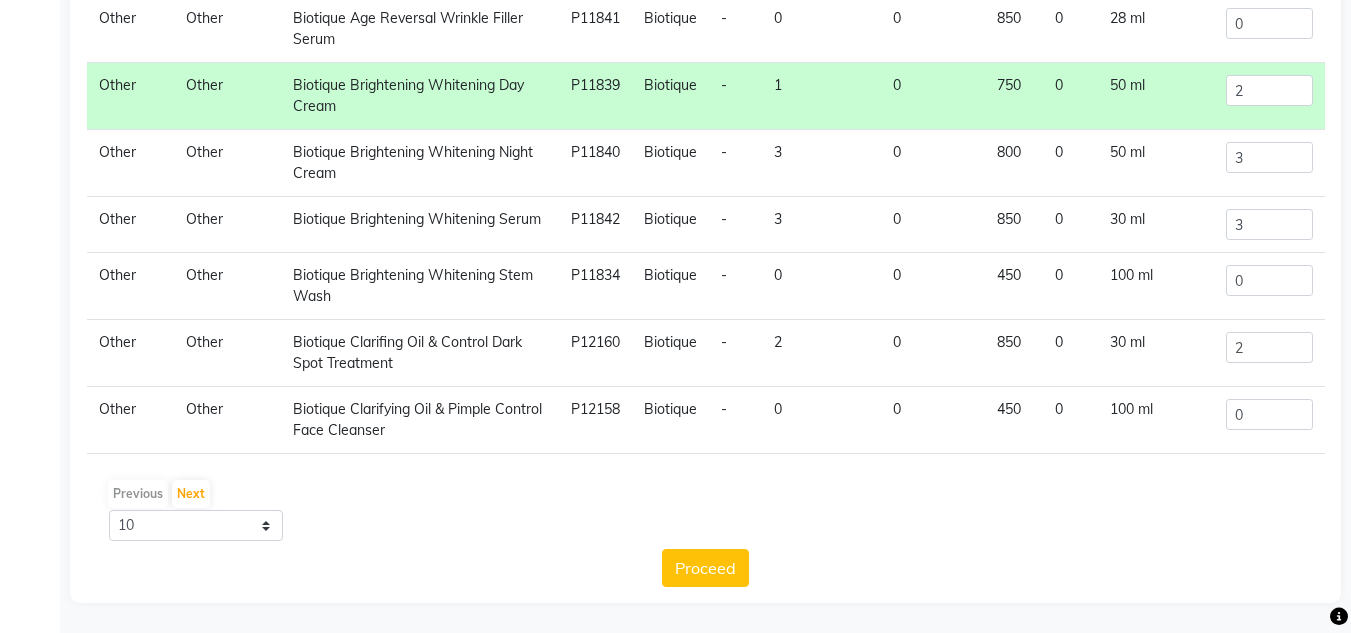 drag, startPoint x: 713, startPoint y: 583, endPoint x: 713, endPoint y: 567, distance: 16 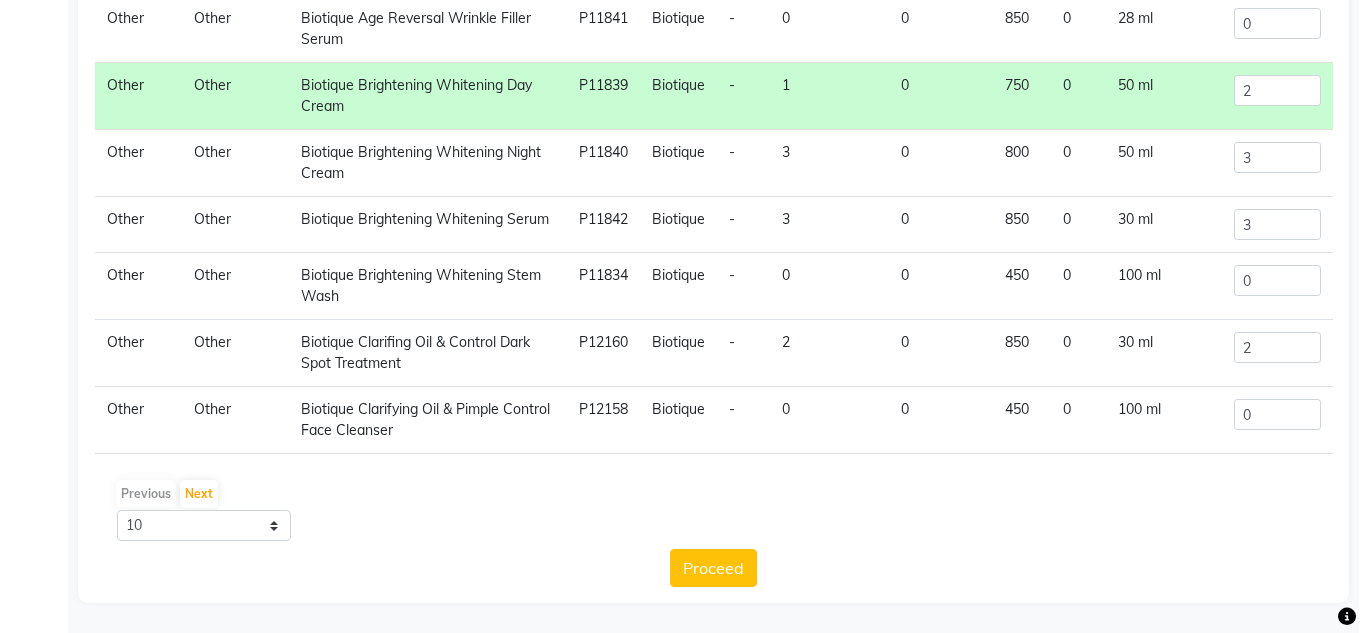 scroll, scrollTop: 0, scrollLeft: 0, axis: both 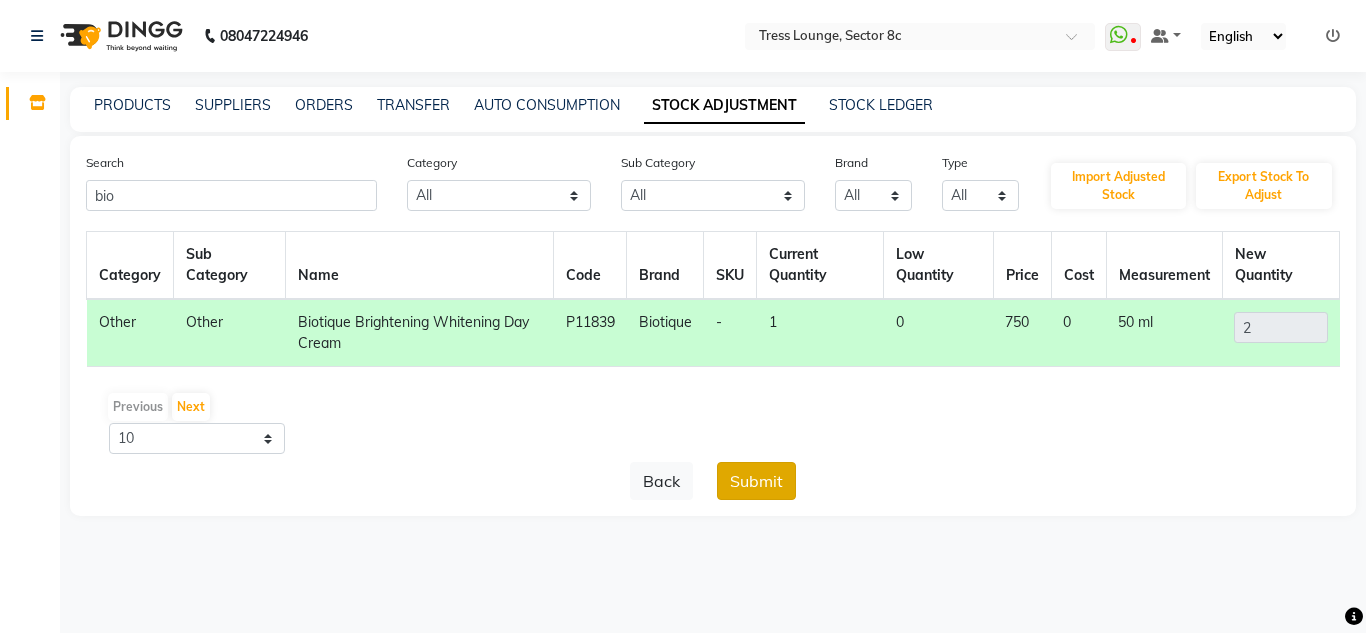 click on "Submit" 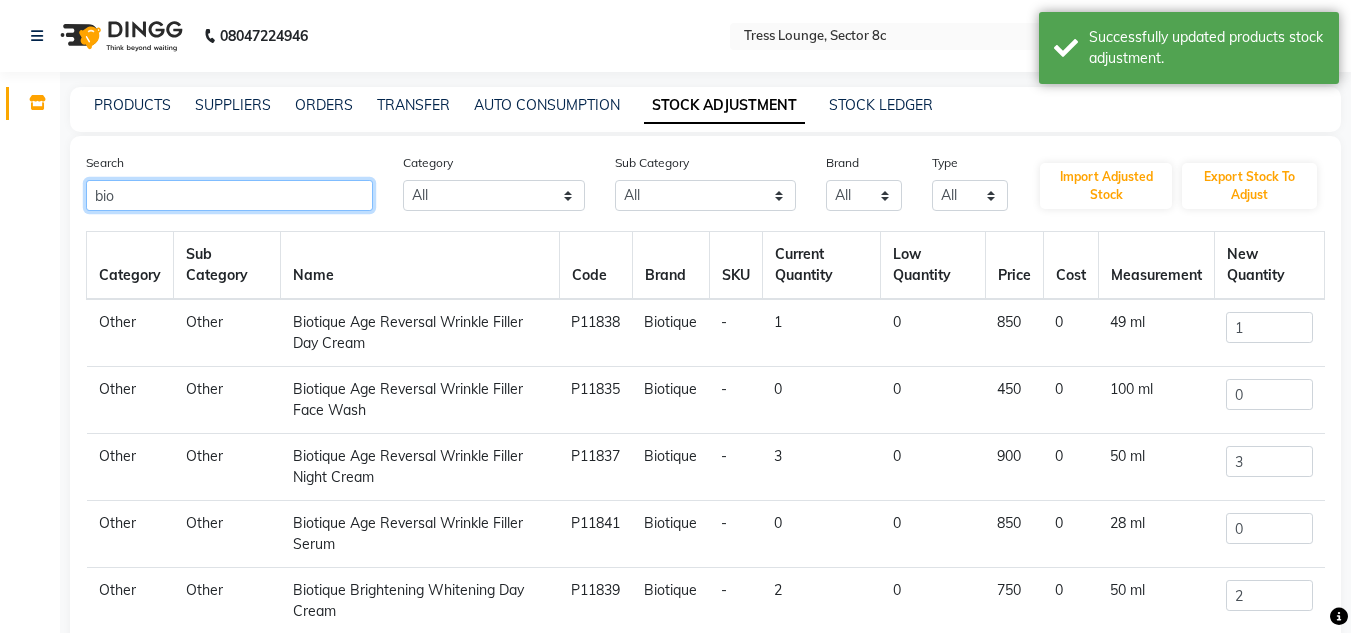 click on "bio" 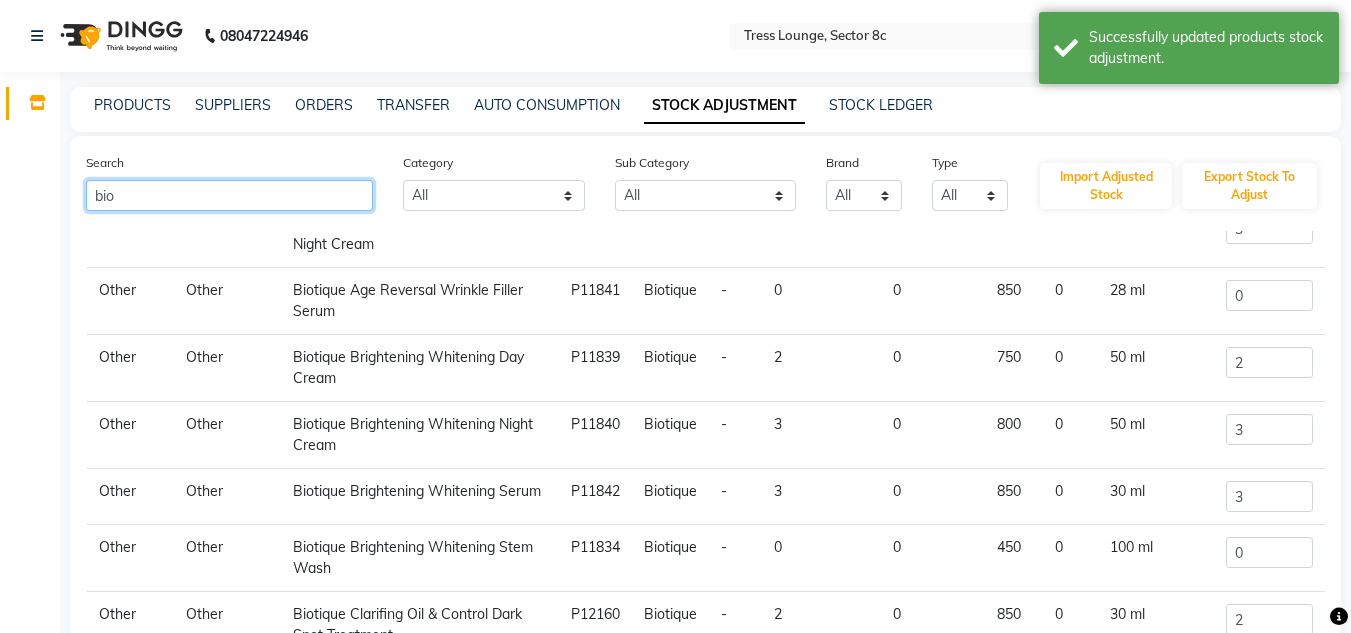scroll, scrollTop: 255, scrollLeft: 0, axis: vertical 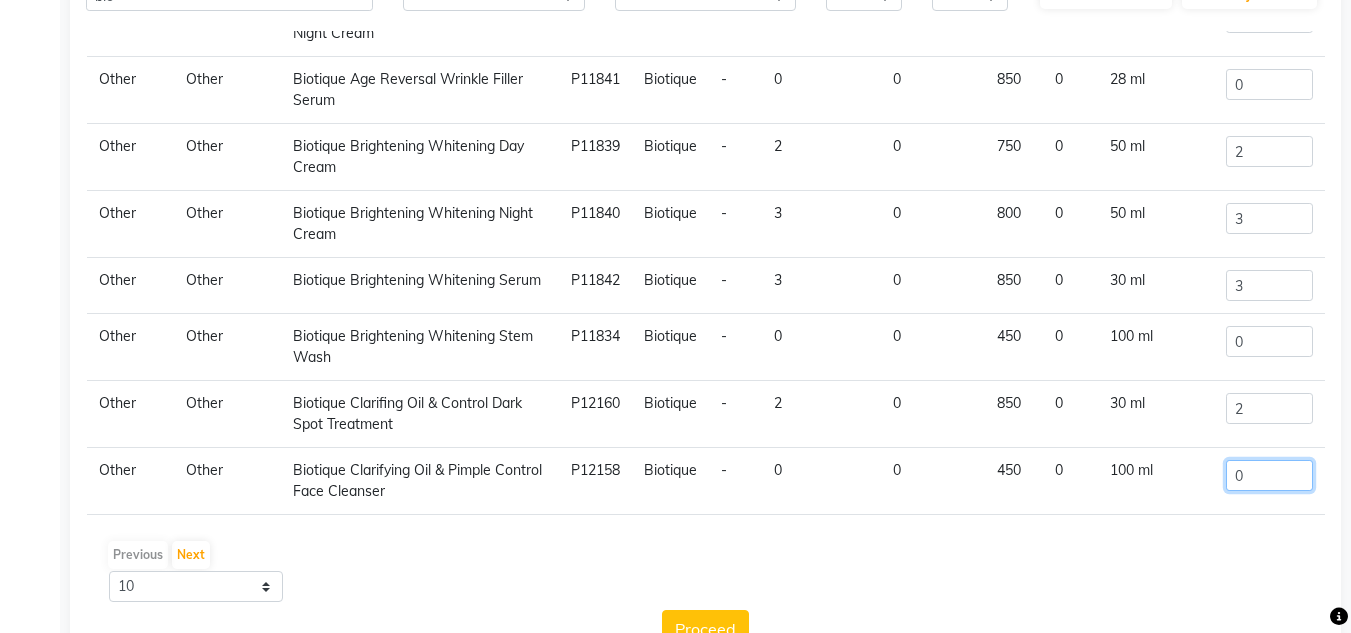 click on "0" 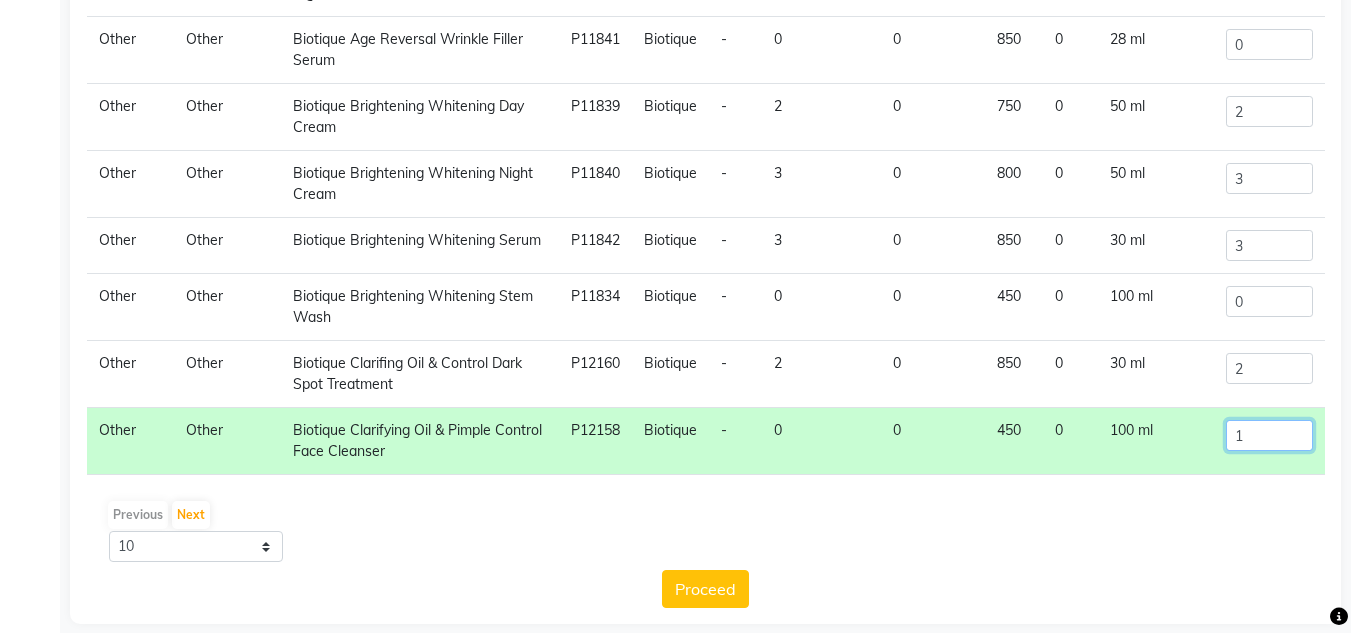 scroll, scrollTop: 261, scrollLeft: 0, axis: vertical 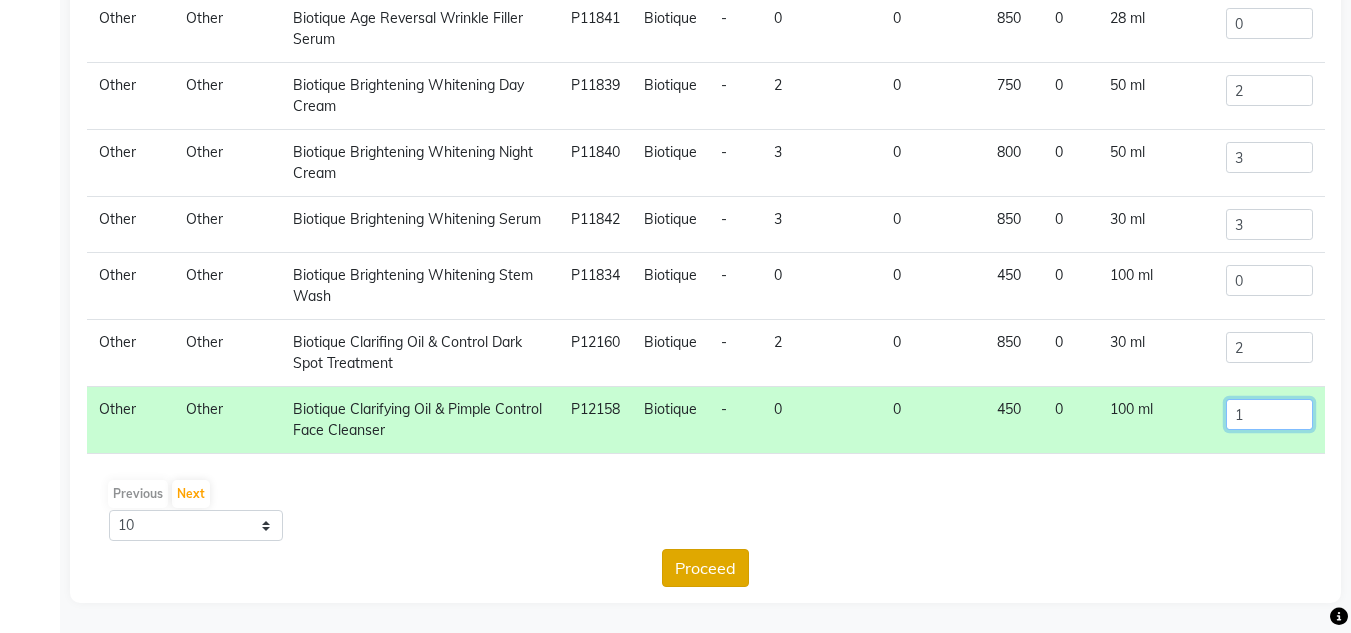 type on "1" 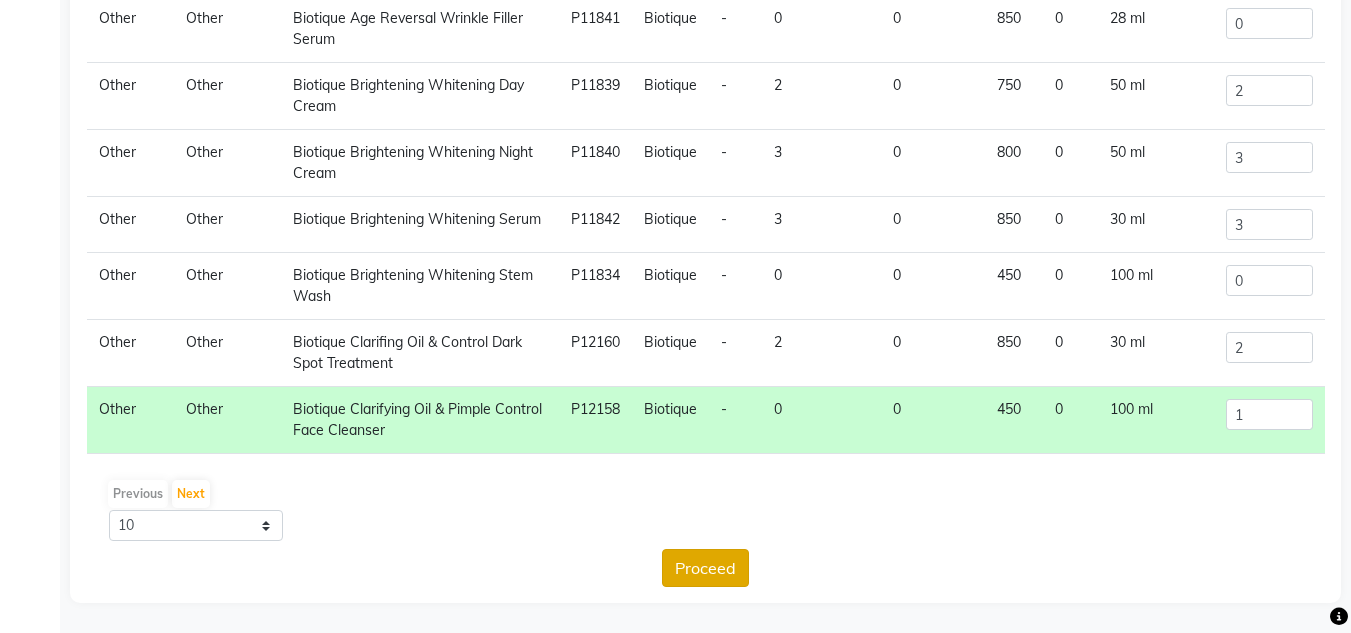 click on "Proceed" 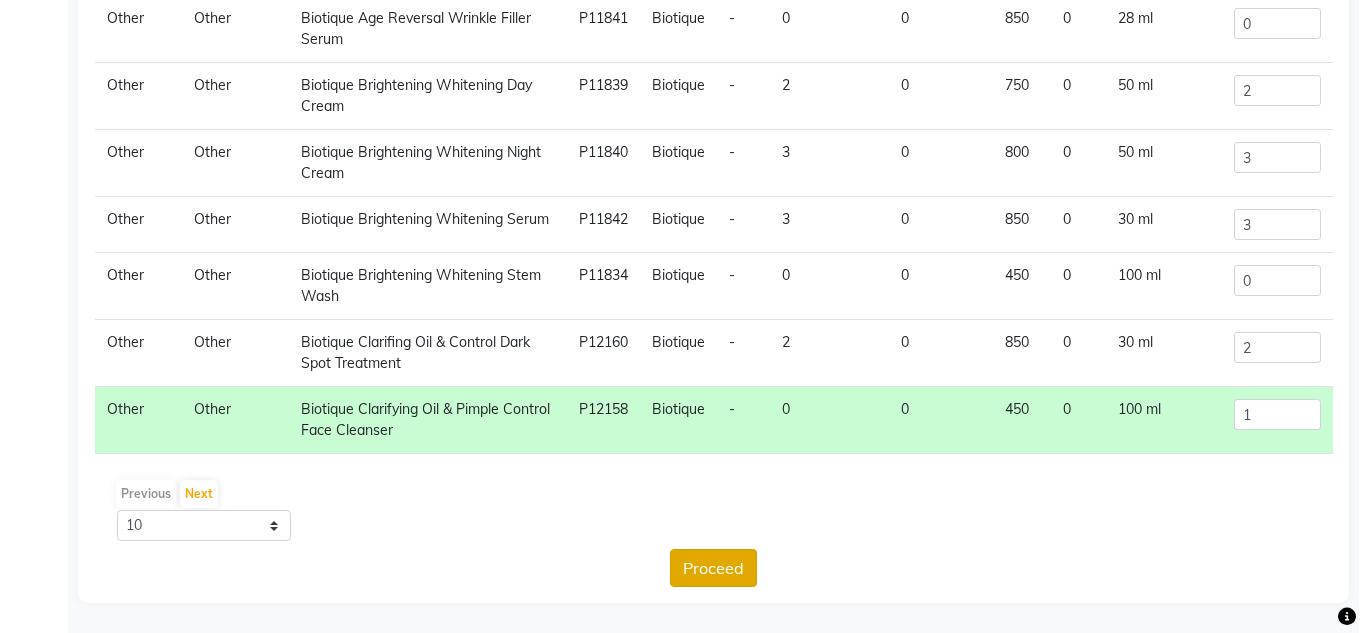 scroll, scrollTop: 0, scrollLeft: 0, axis: both 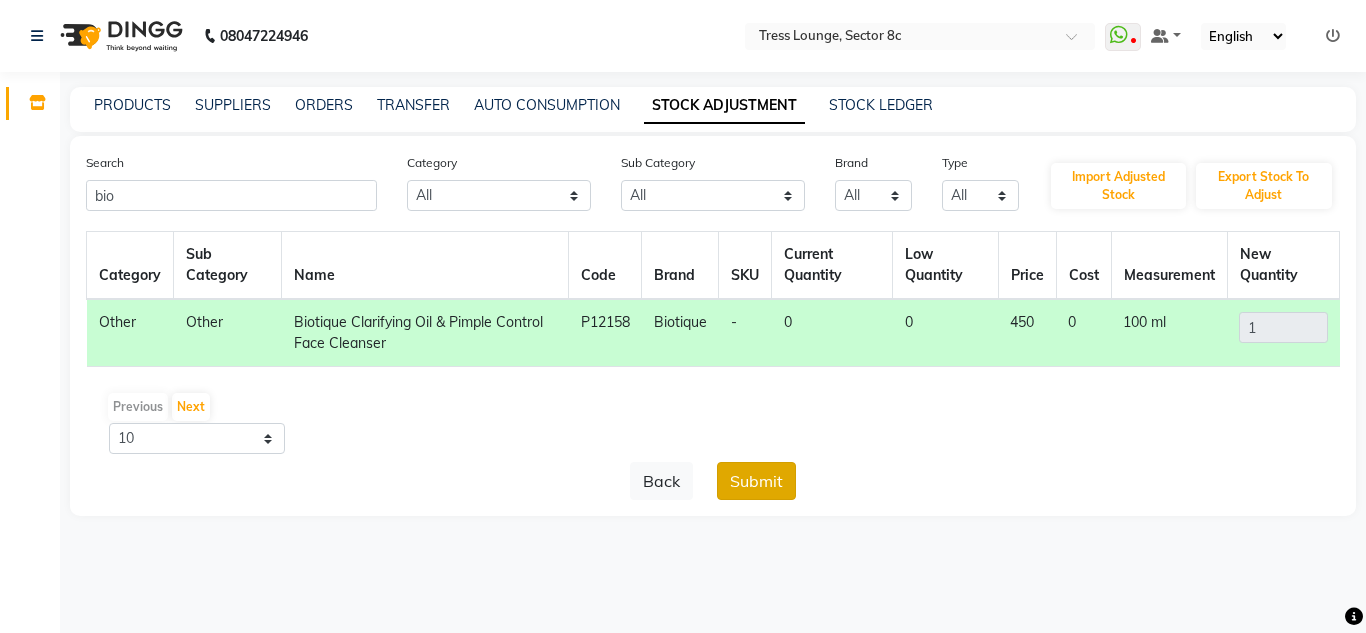 click on "Submit" 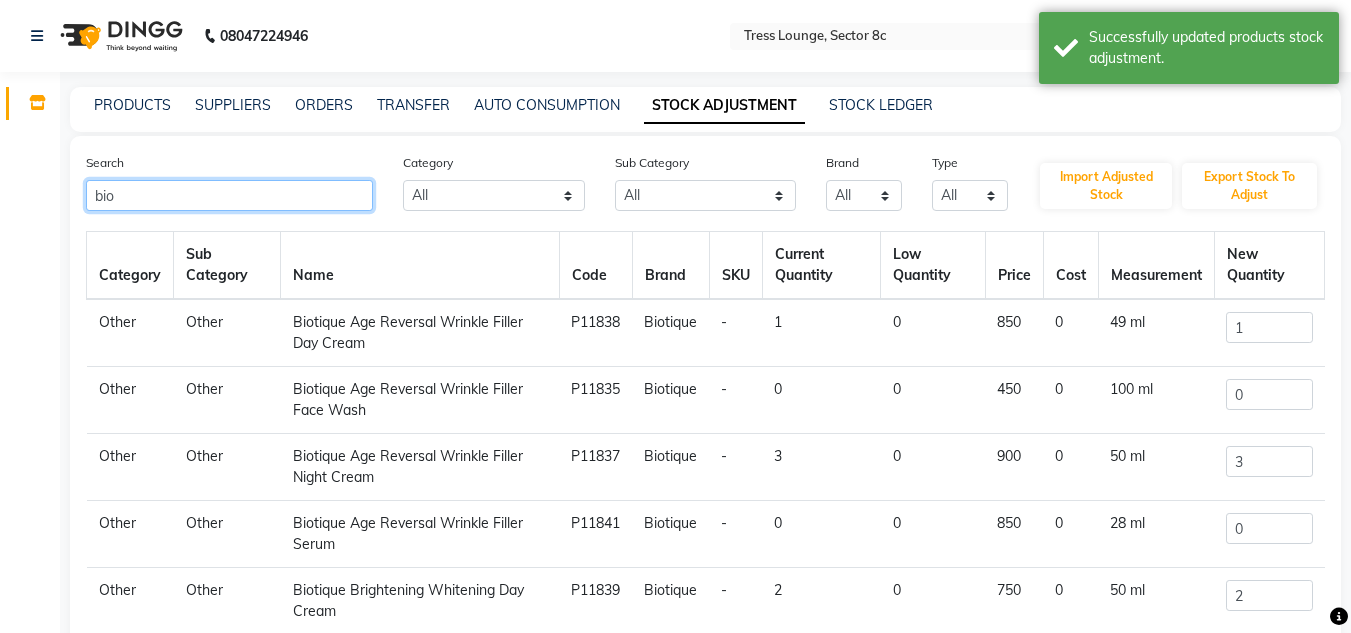 click on "bio" 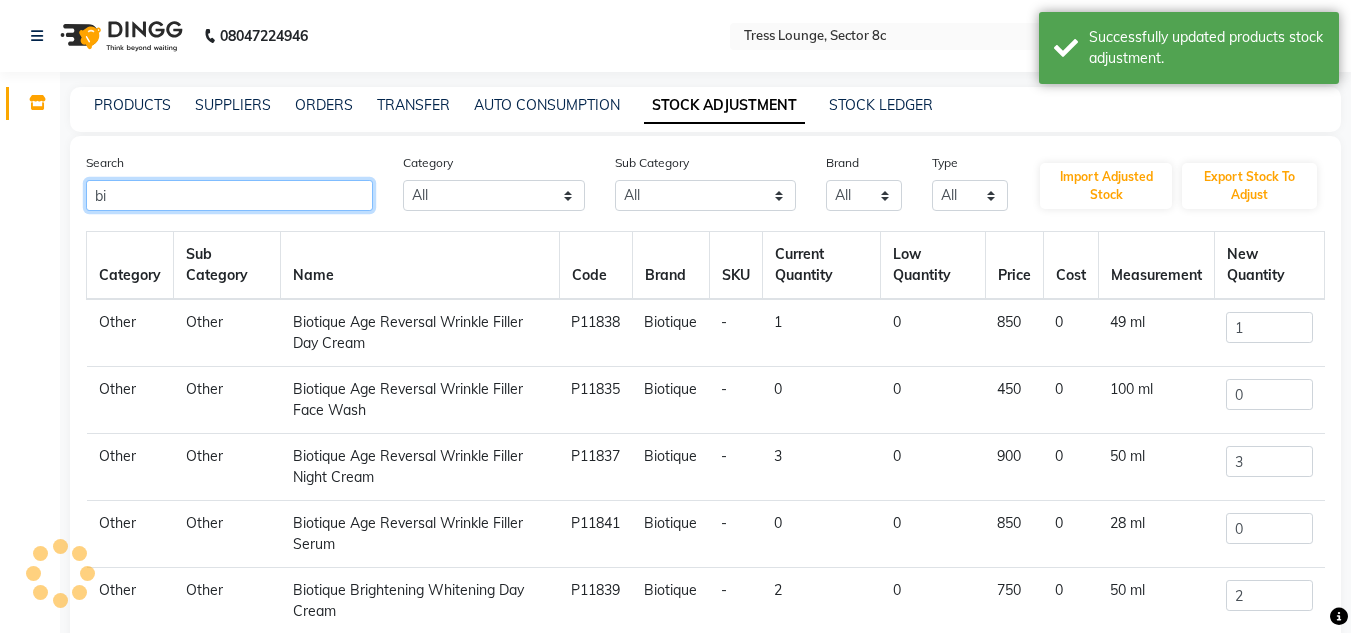 type on "b" 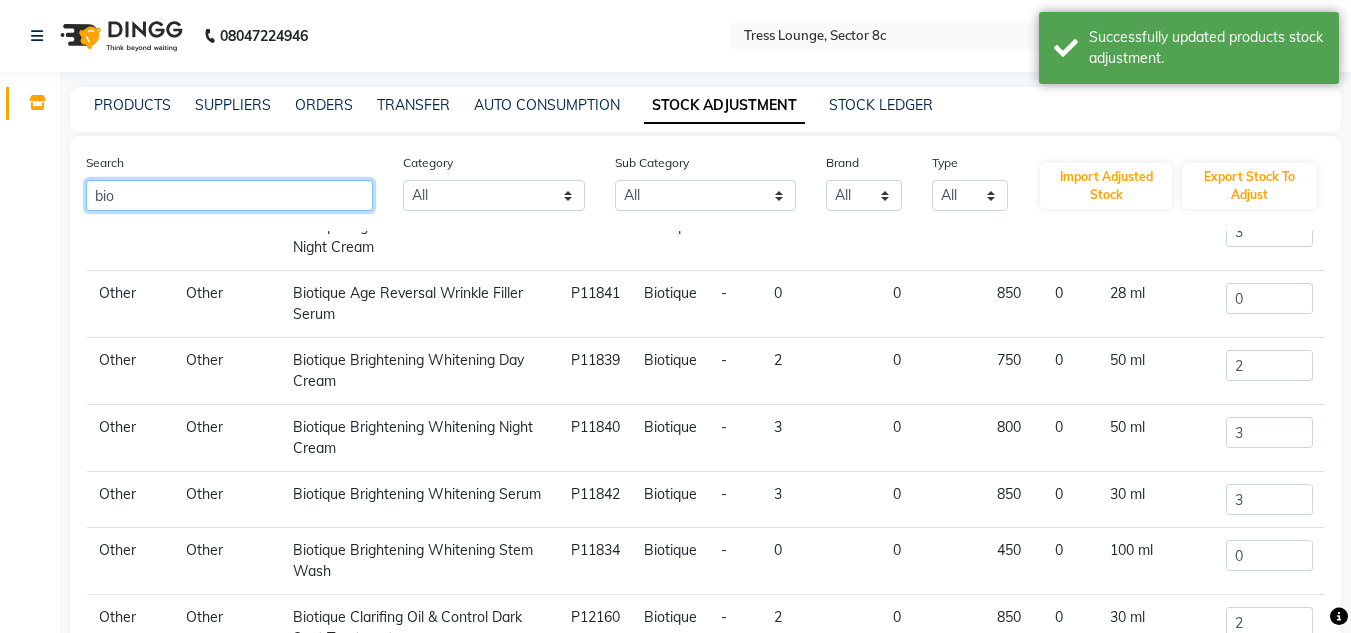 scroll, scrollTop: 255, scrollLeft: 0, axis: vertical 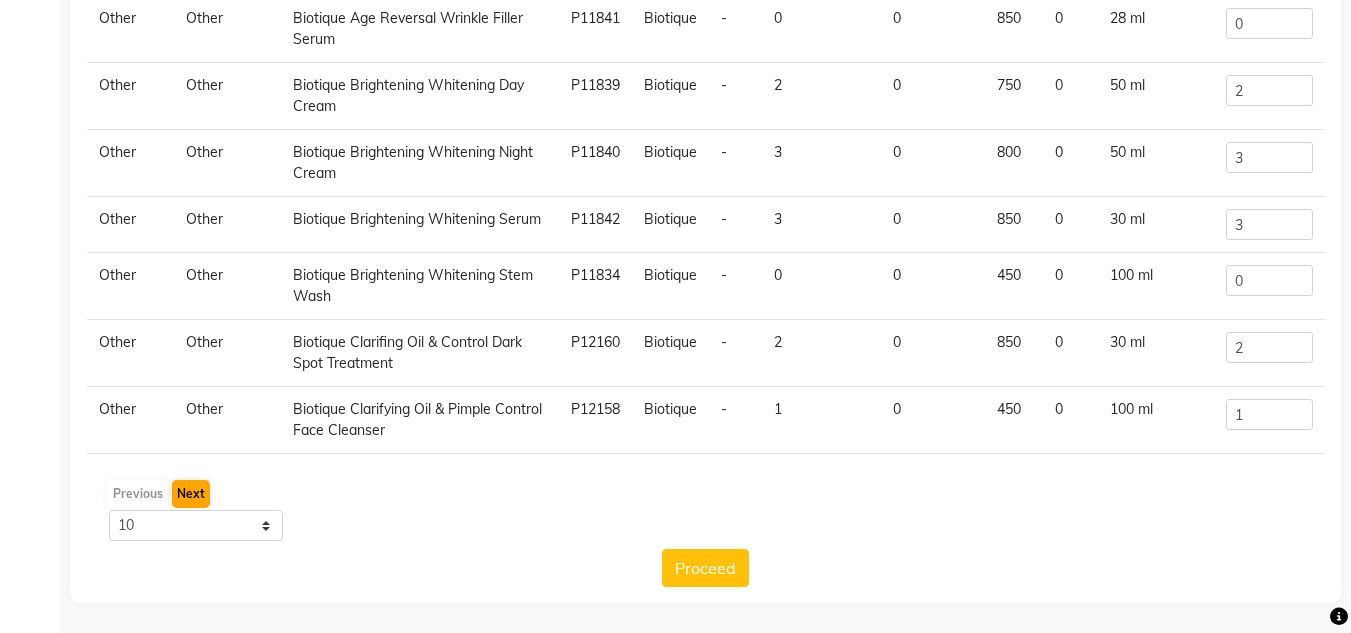 type on "biotique" 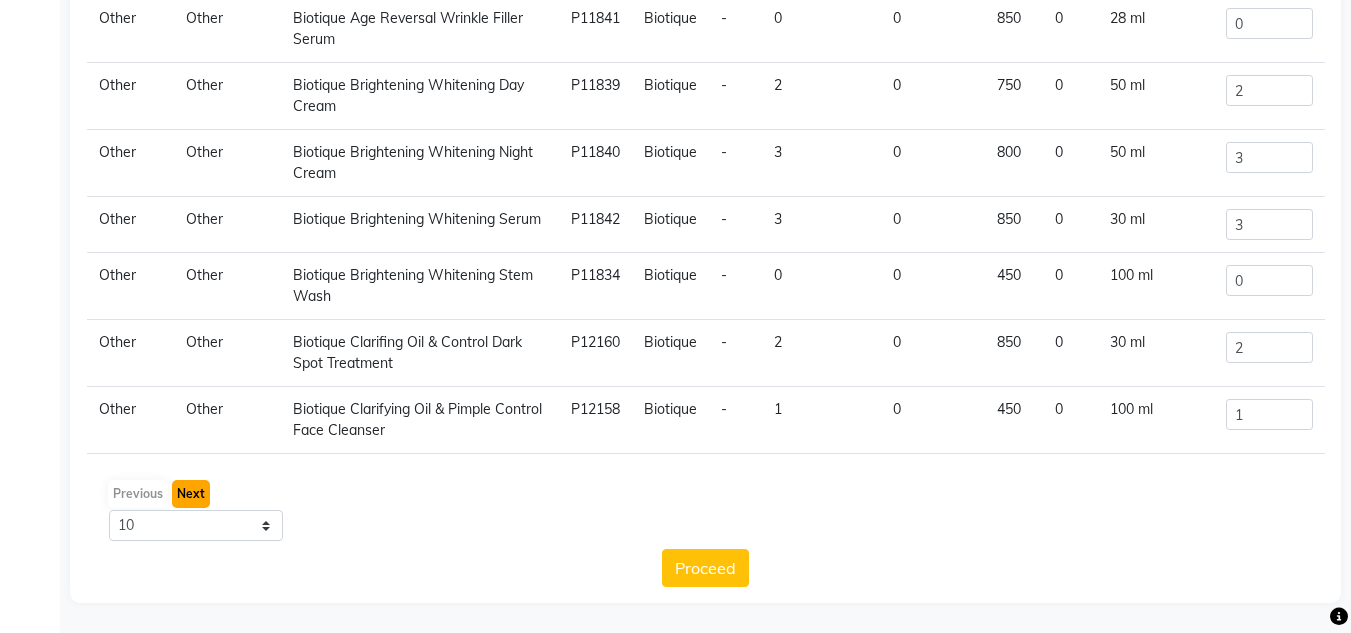 click on "Next" 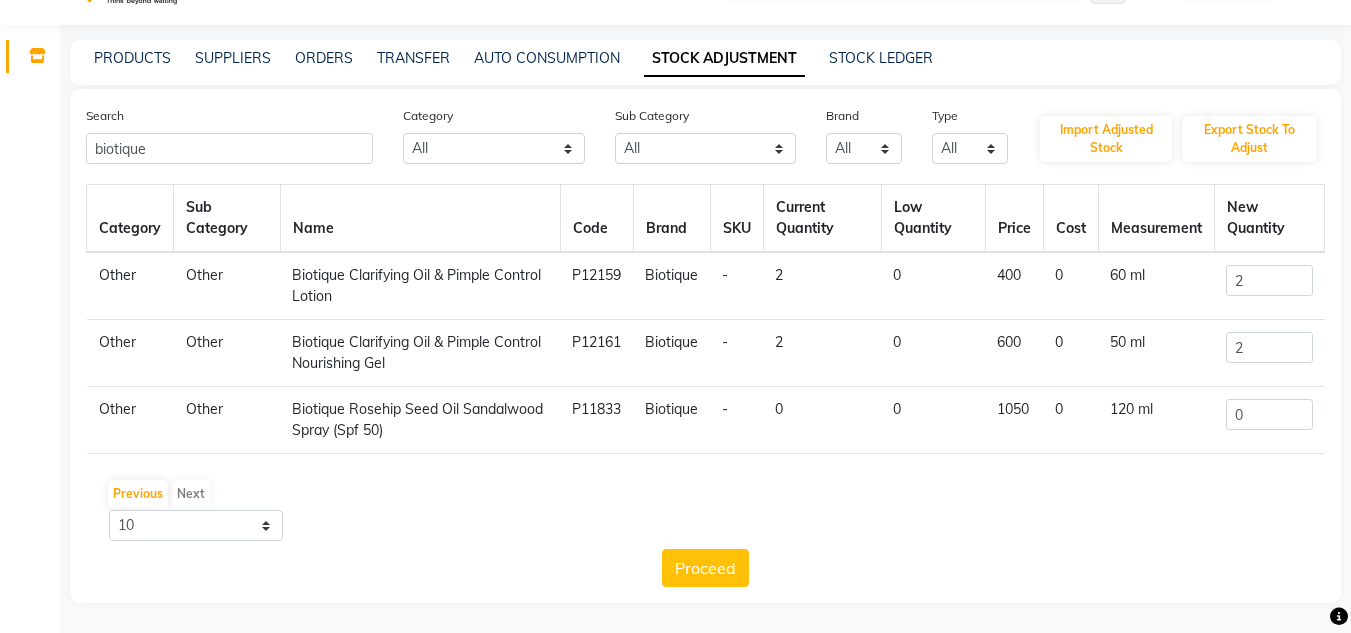 scroll, scrollTop: 47, scrollLeft: 0, axis: vertical 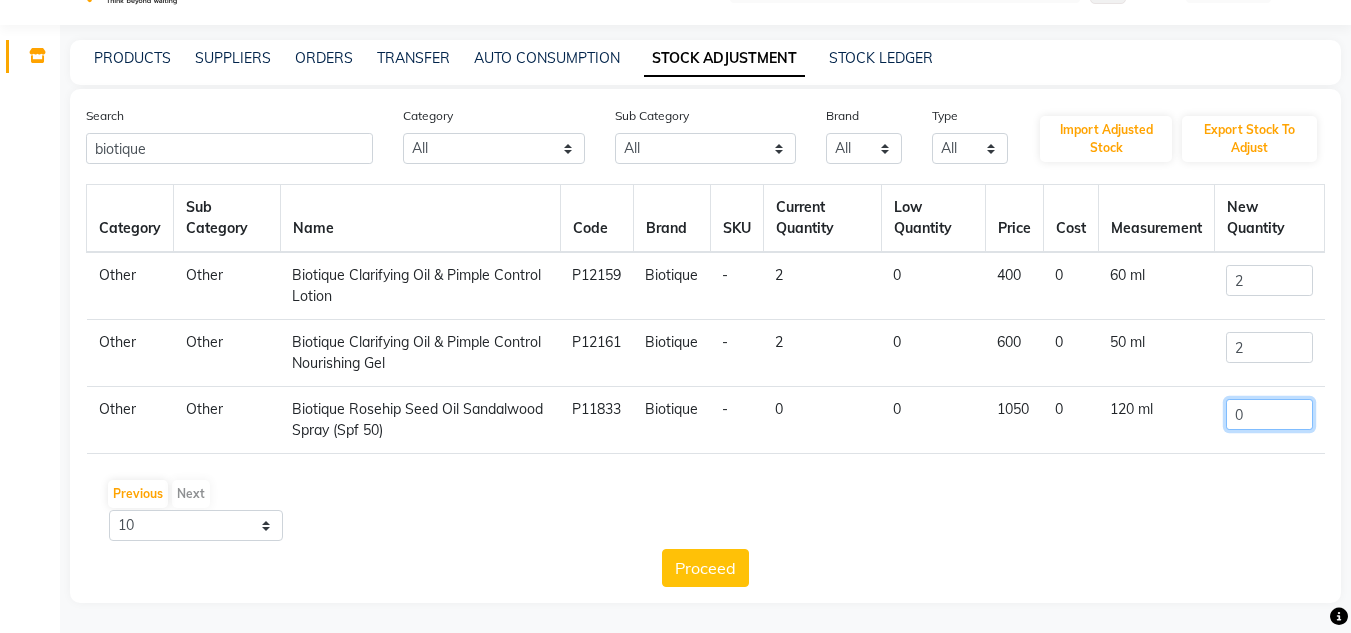 click on "0" 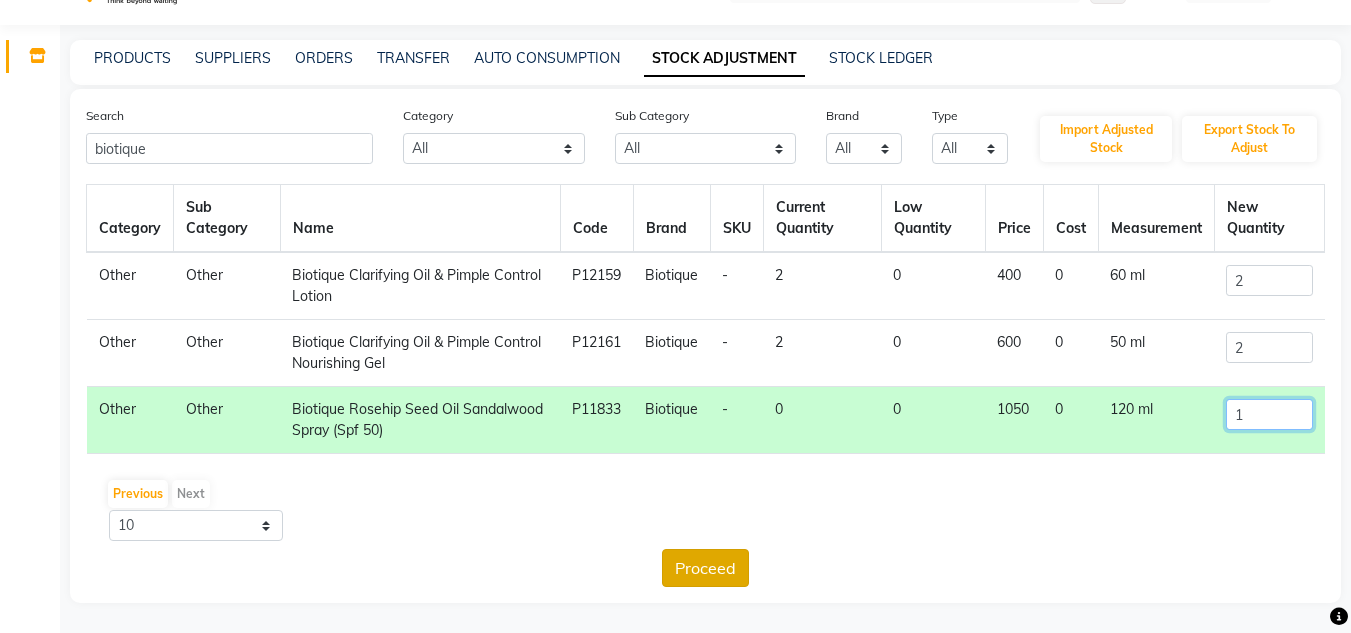 type on "1" 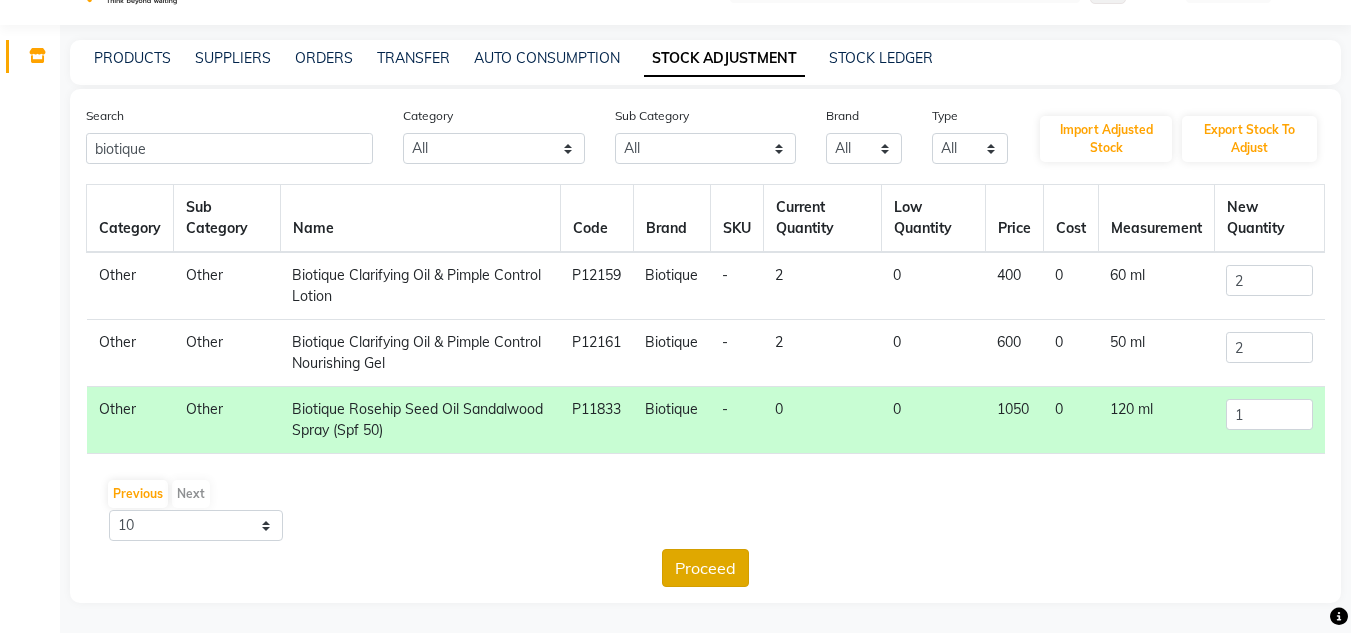 click on "Proceed" 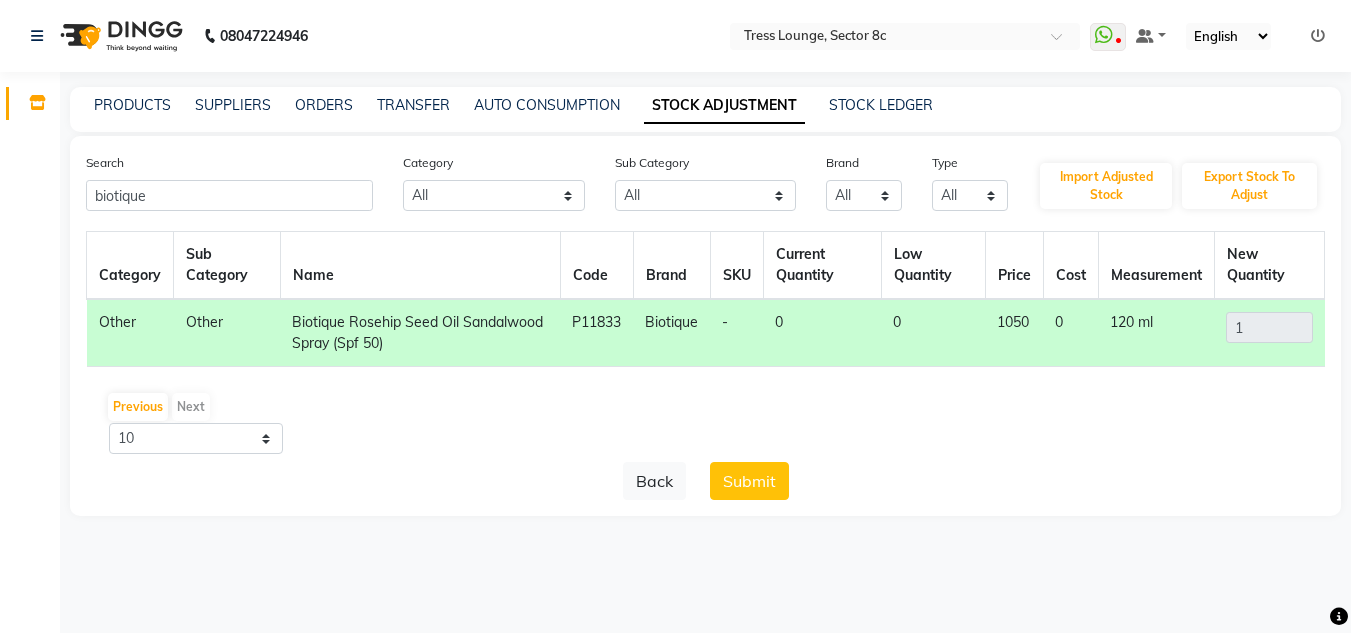 scroll, scrollTop: 0, scrollLeft: 0, axis: both 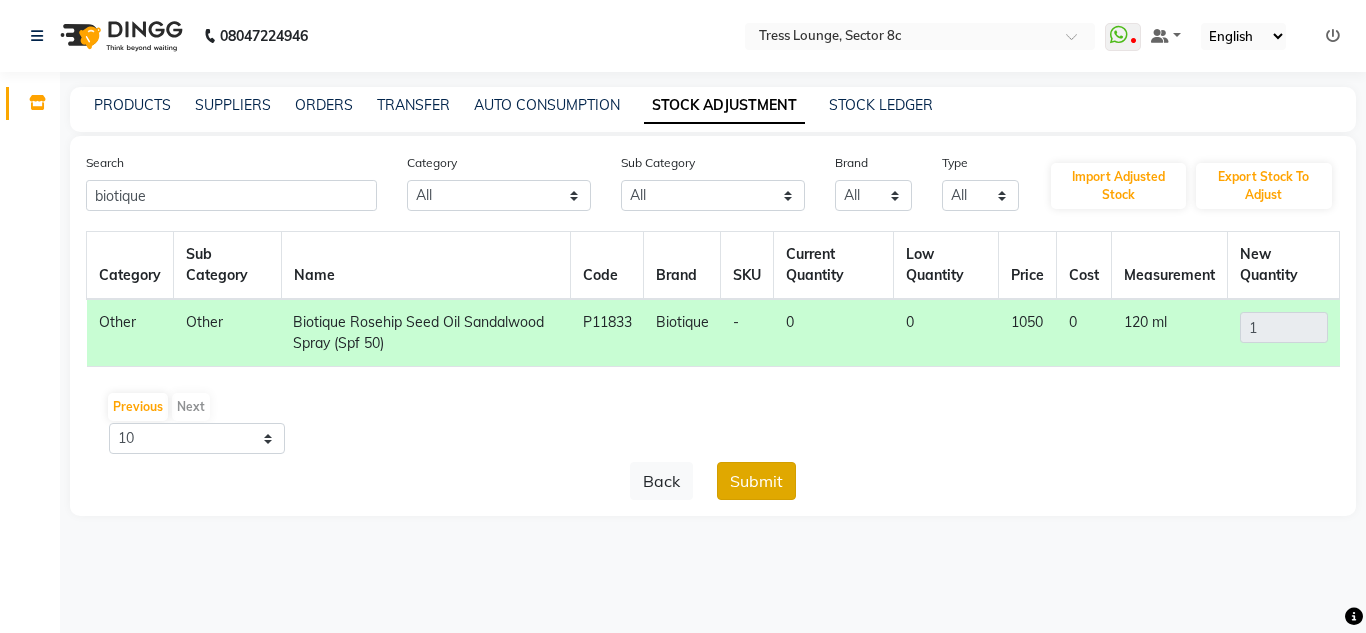 click on "Submit" 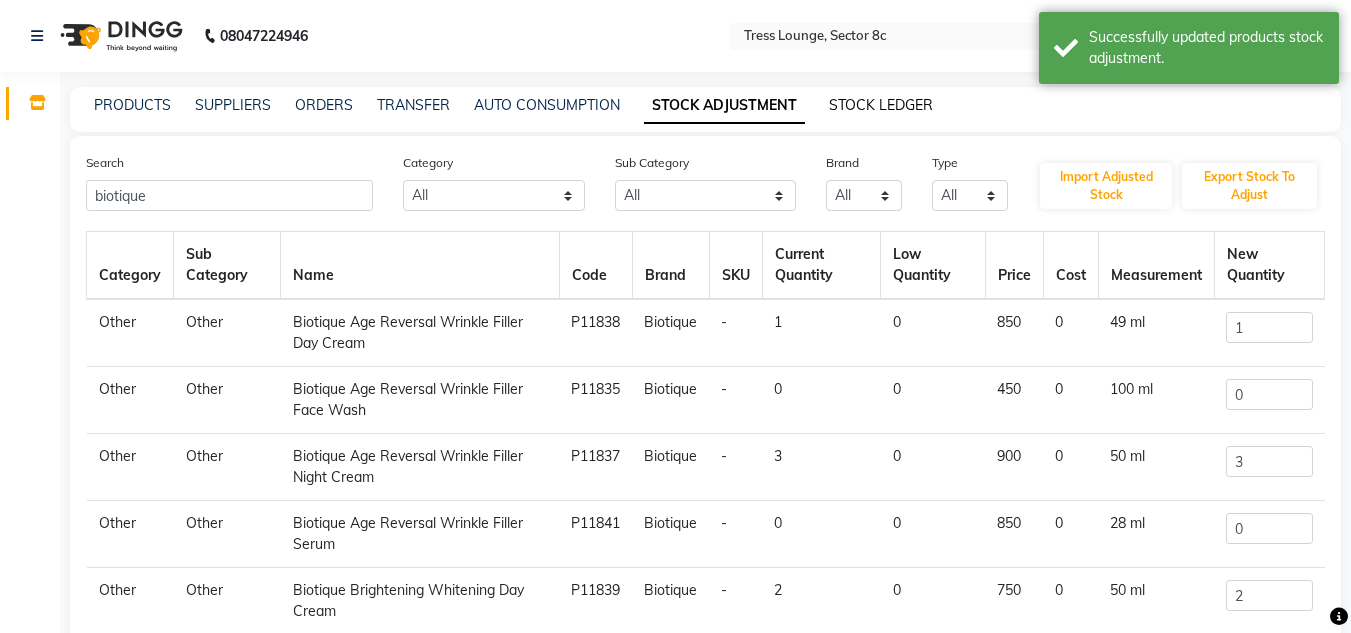 click on "STOCK LEDGER" 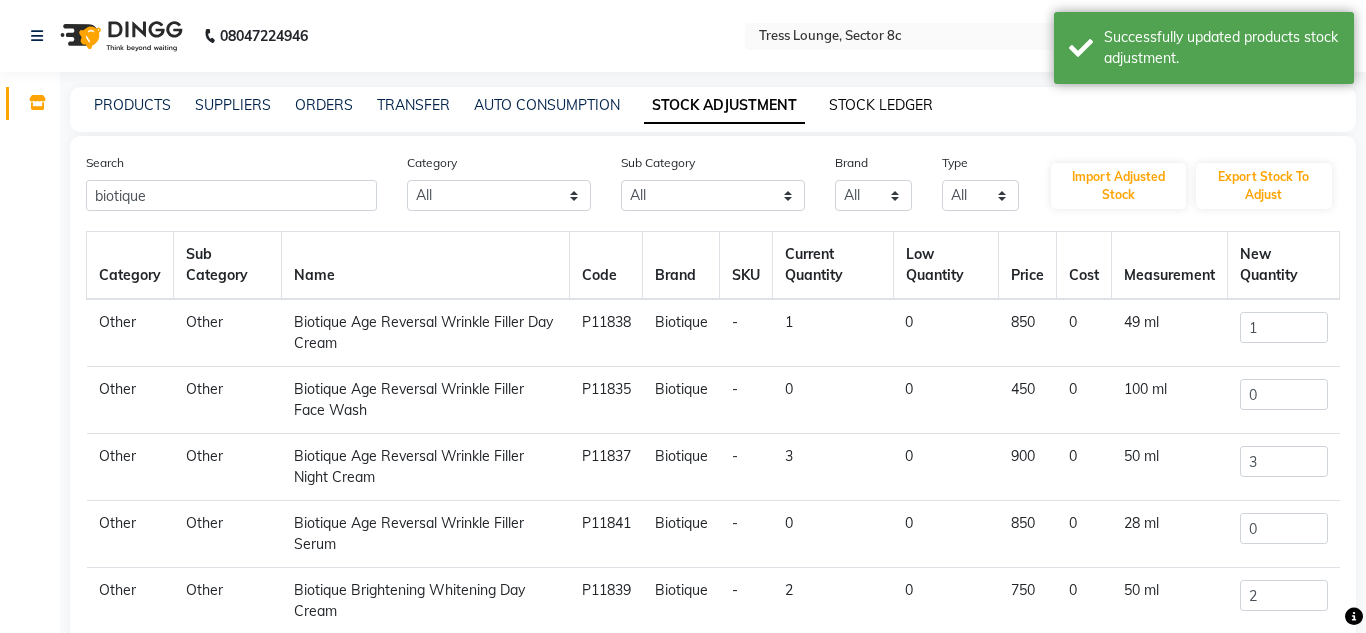select on "all" 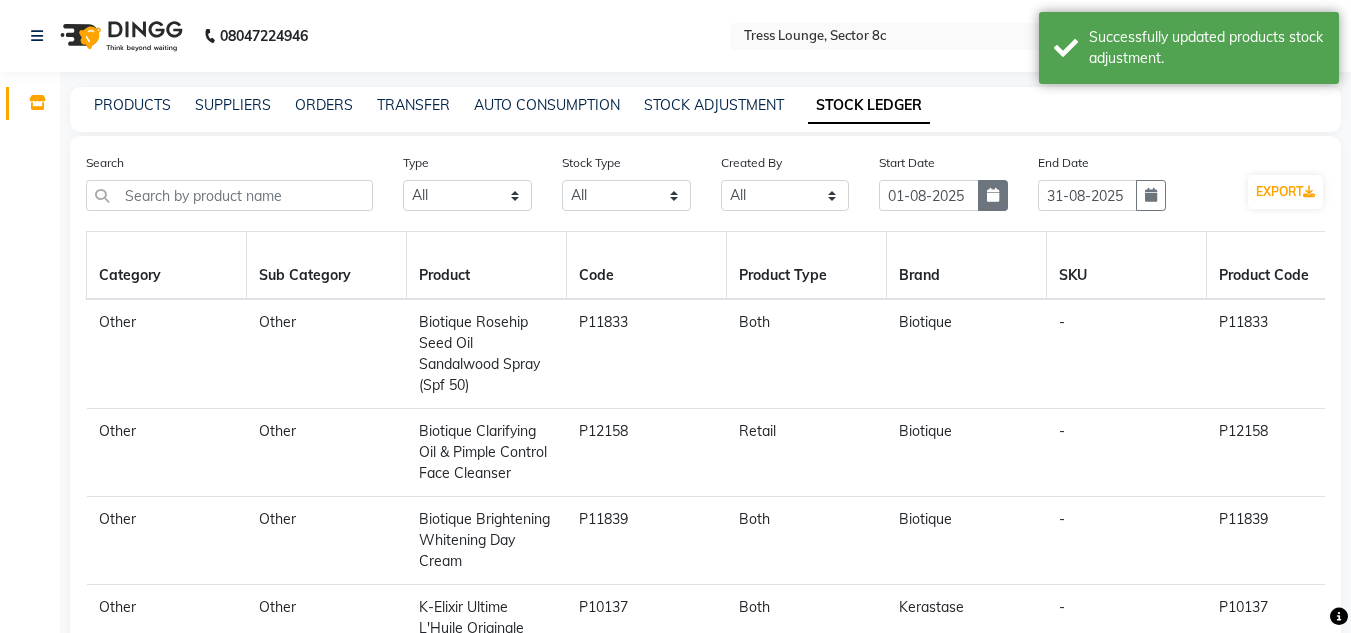 click 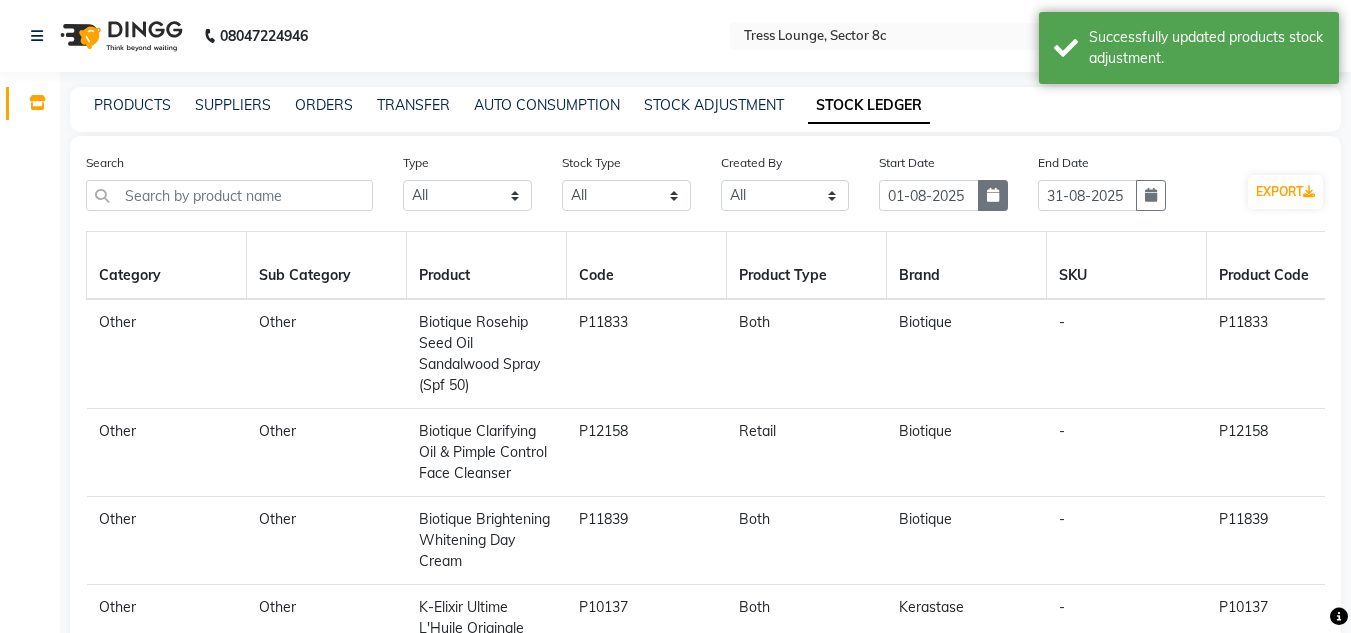 select on "8" 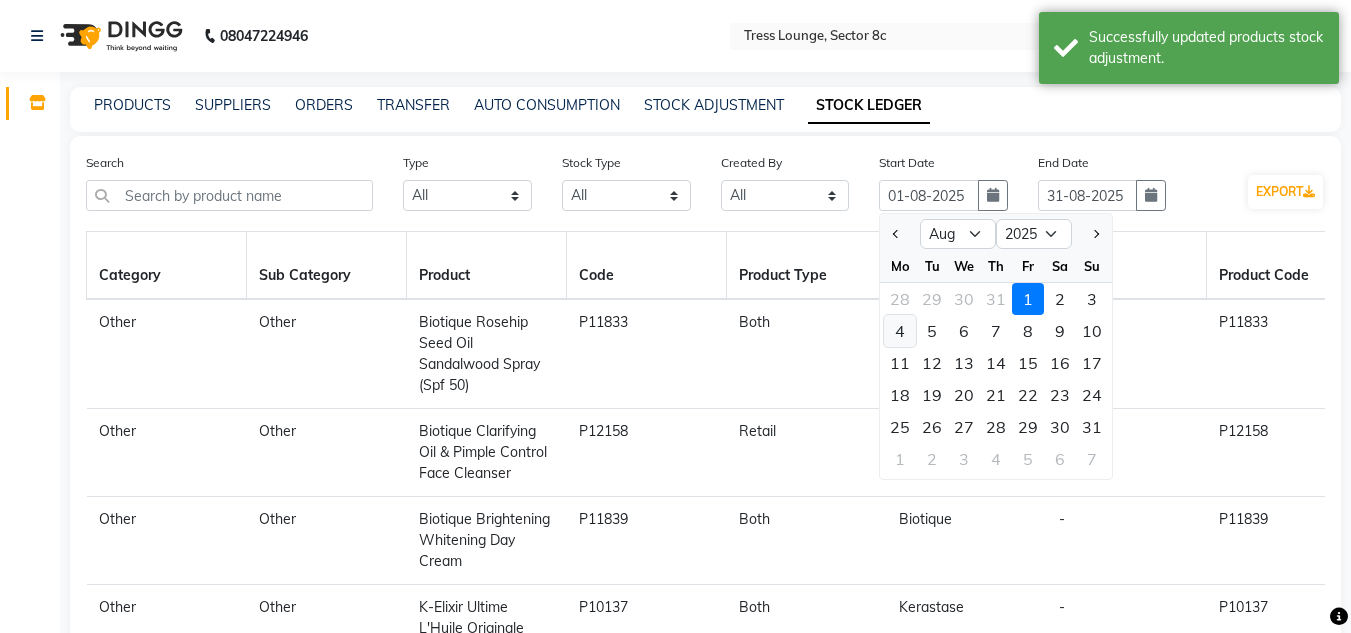 click on "4" 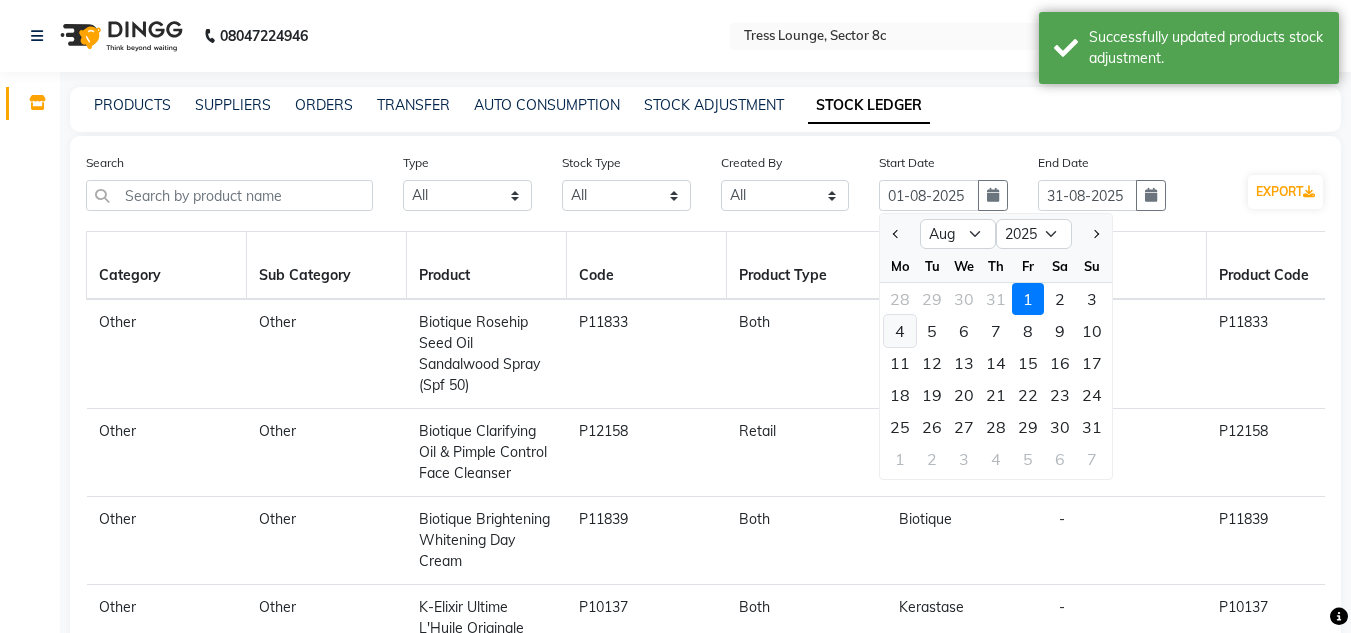 type on "04-08-2025" 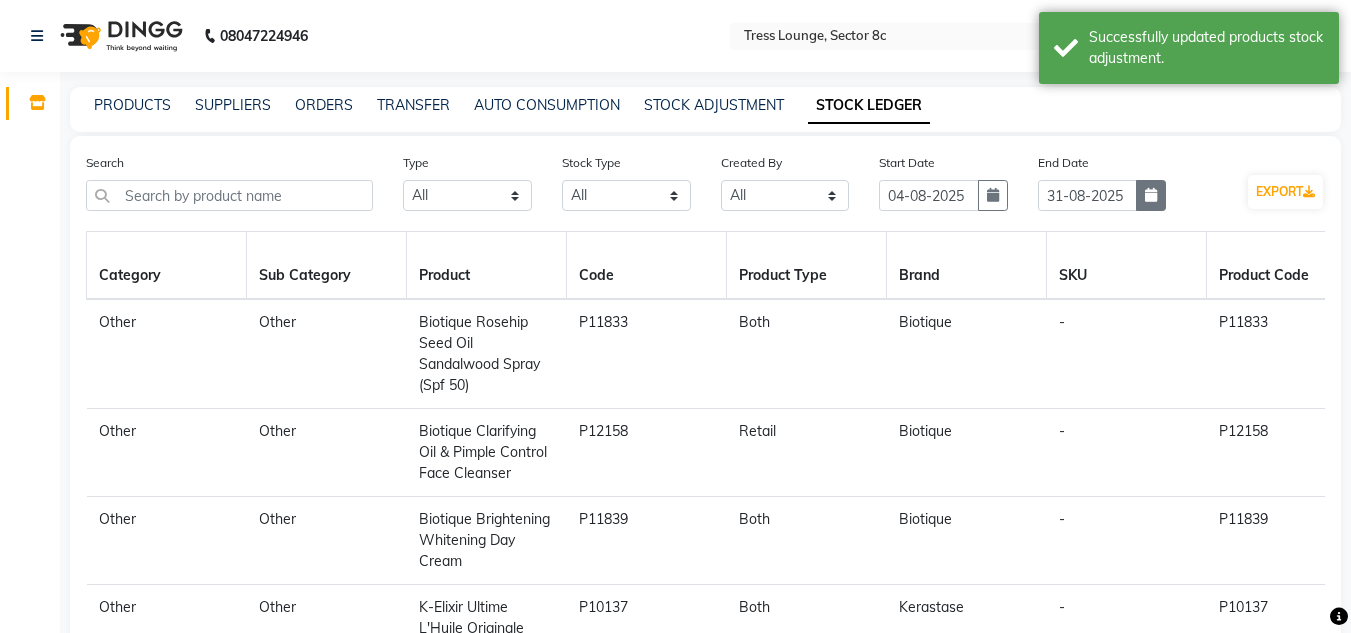 click 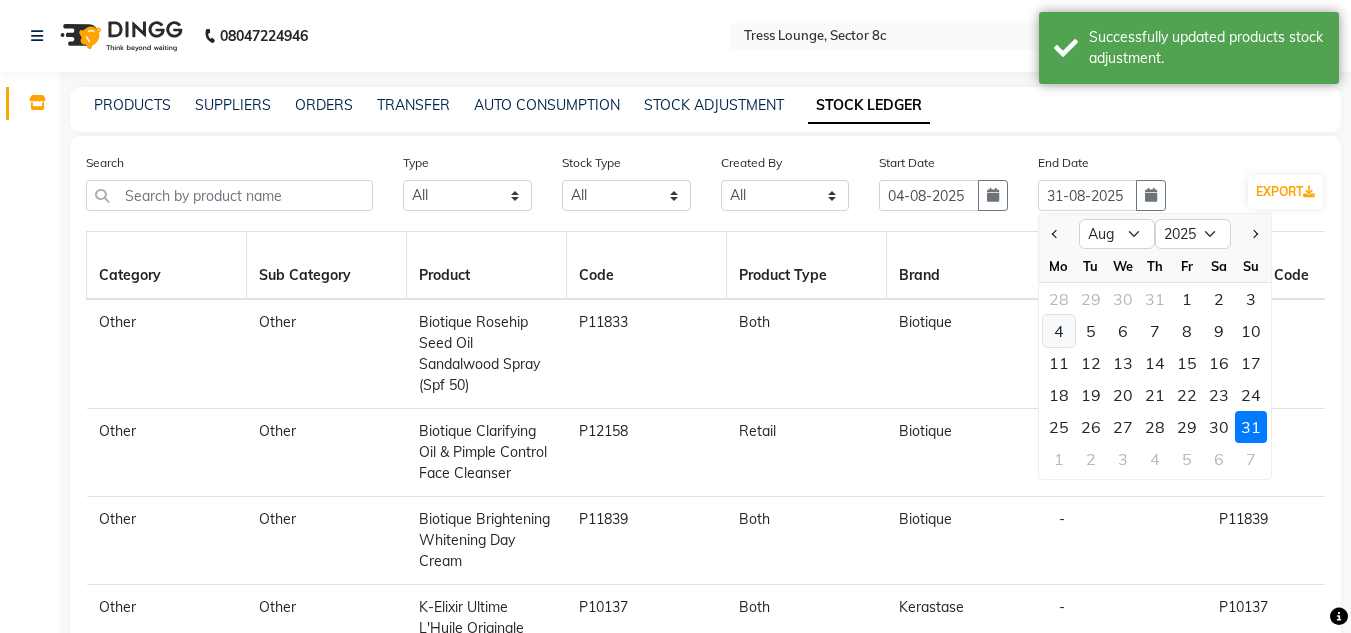 click on "4" 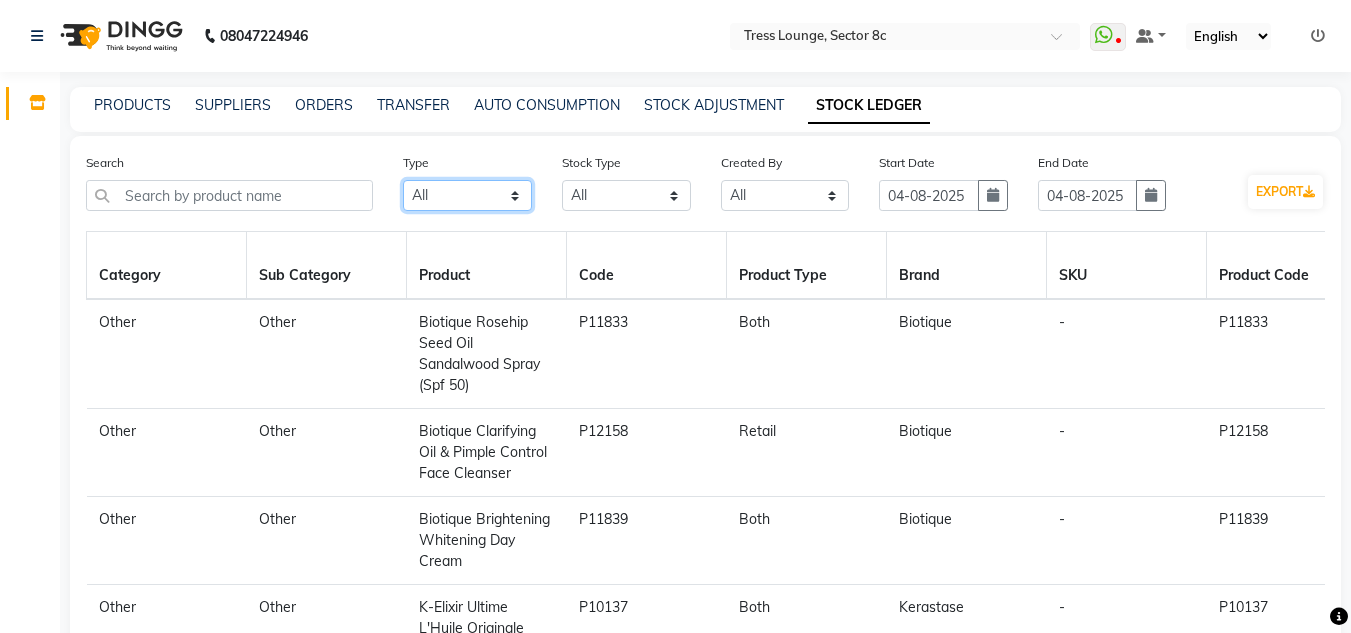 click on "Select All In Out" 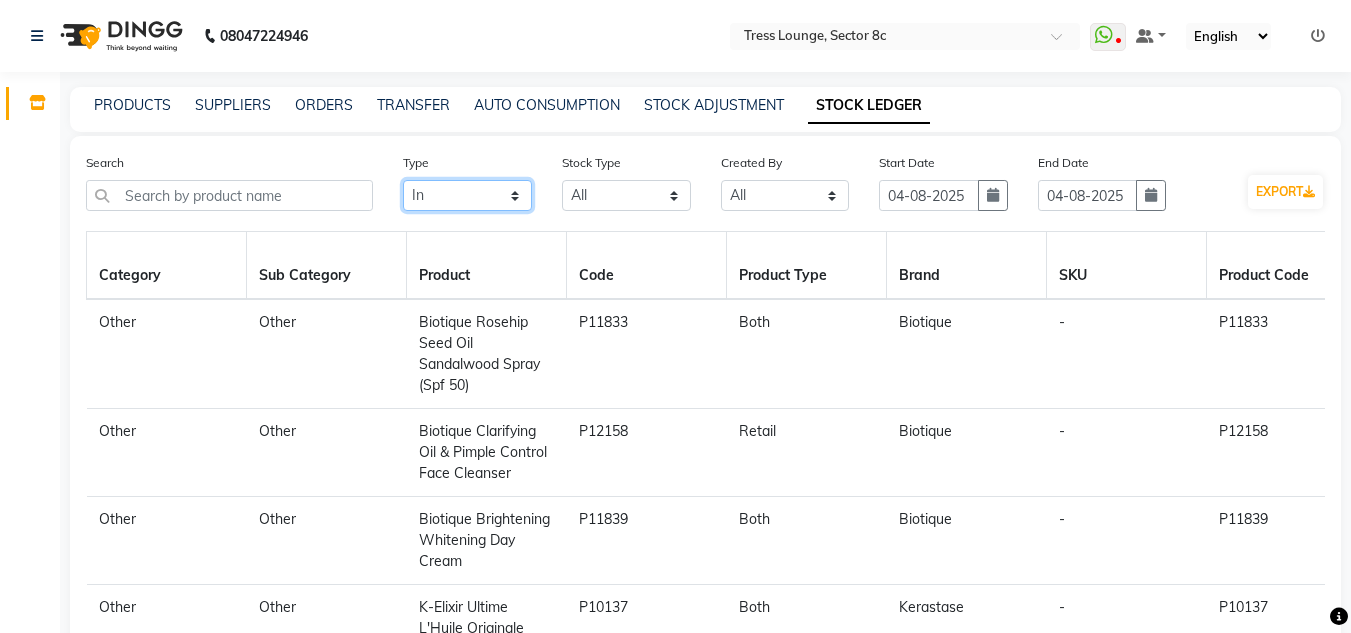 click on "Select All In Out" 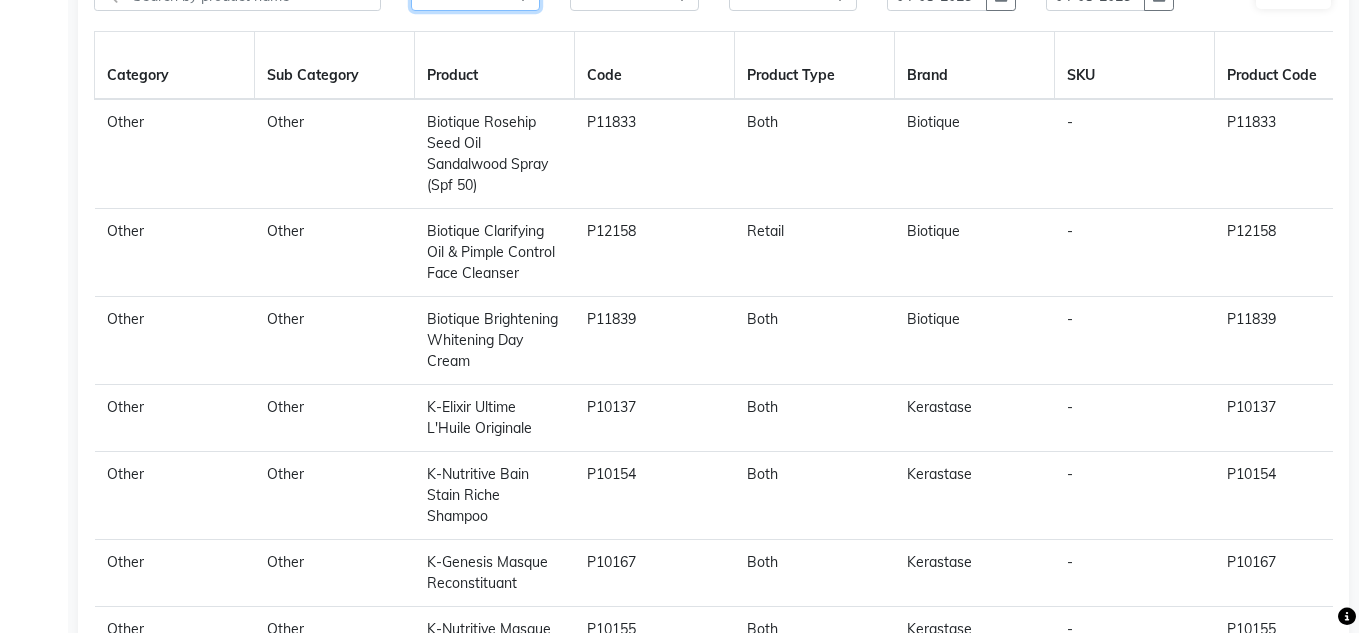scroll, scrollTop: 0, scrollLeft: 0, axis: both 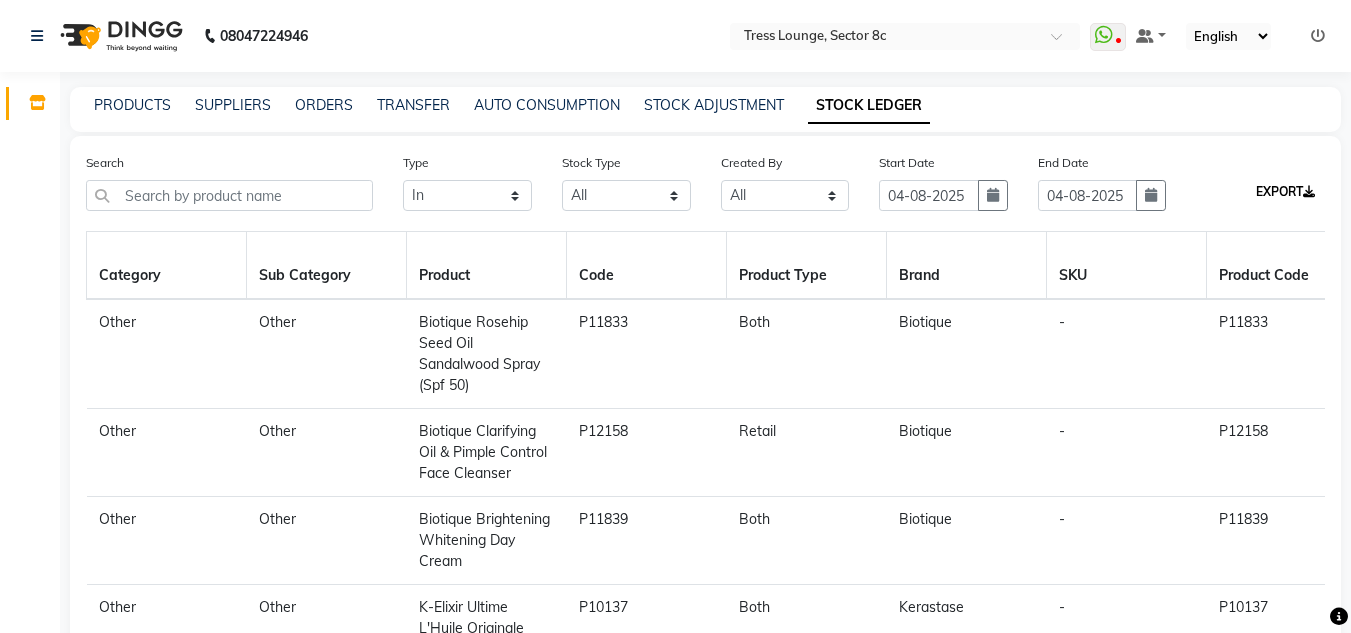 click on "EXPORT" 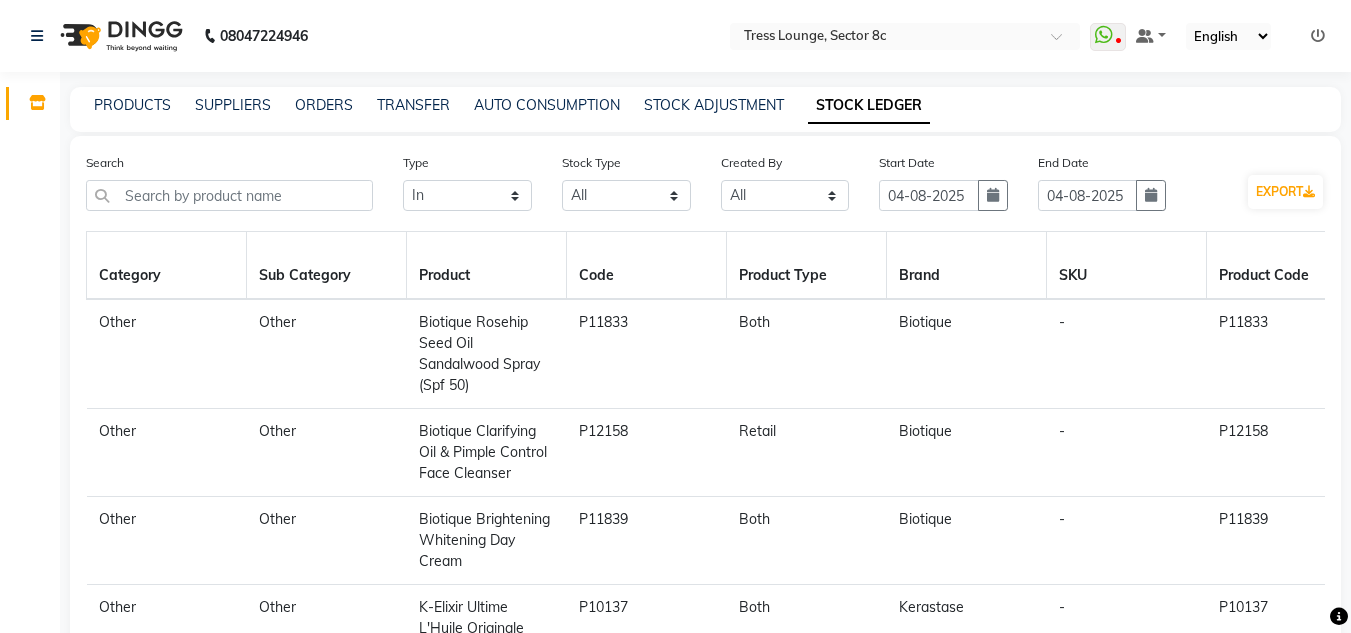 click on "WhatsApp Status  ✕ Status:  Disconnected Recent Service Activity: [DATE]     [TIME] [PHONE] Whatsapp Settings Default Panel My Panel English ENGLISH Español العربية मराठी हिंदी ગુજરાતી தமிழ் 中文 Notifications nothing to show" at bounding box center [905, 36] 